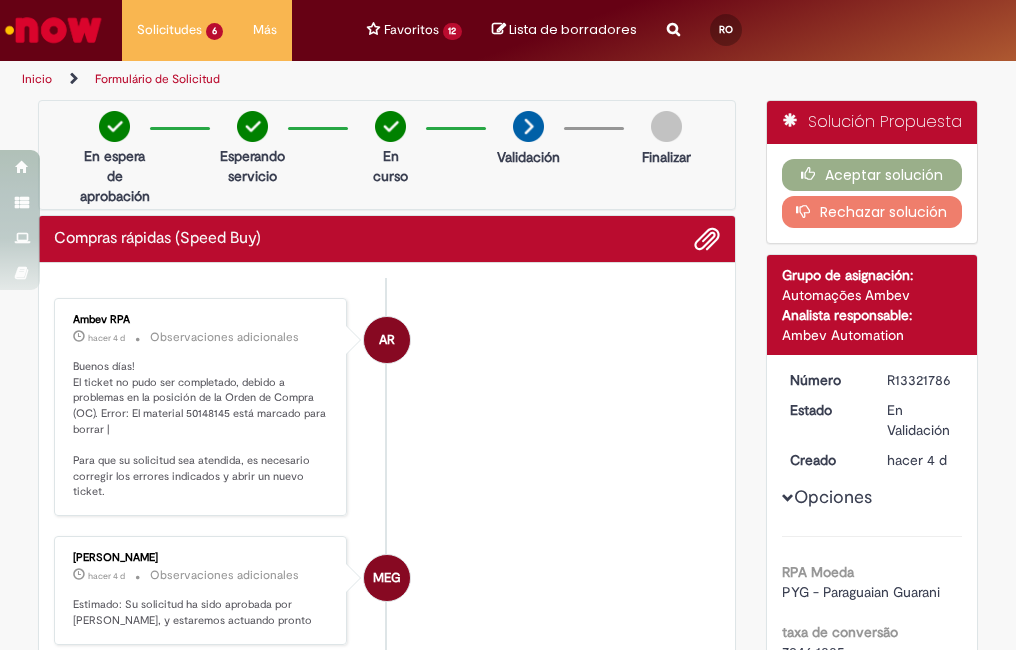 scroll, scrollTop: 0, scrollLeft: 0, axis: both 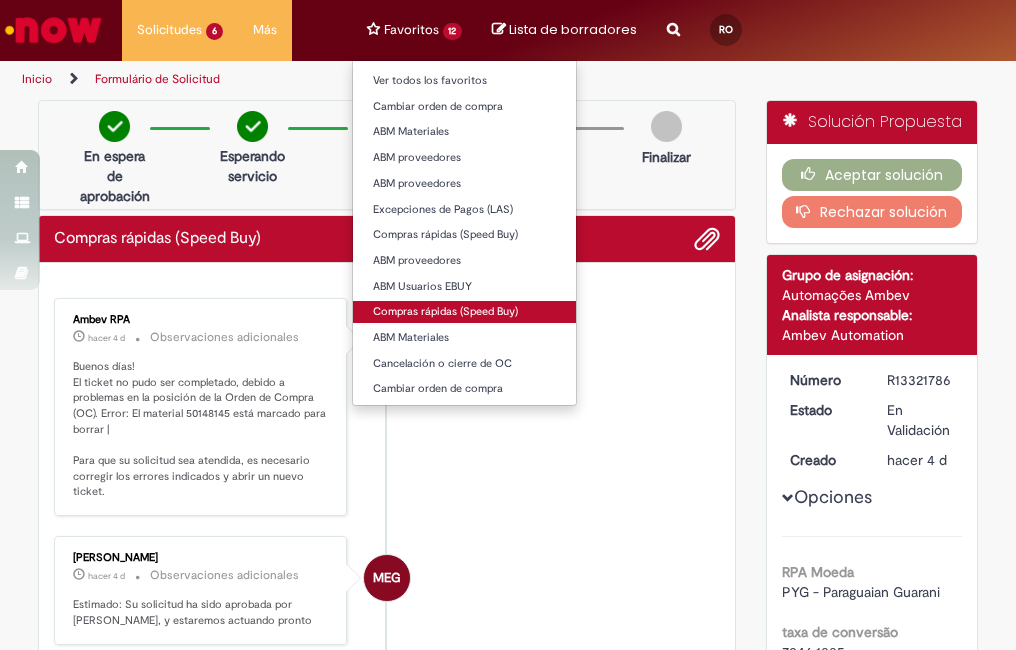 click on "Compras rápidas (Speed Buy)" at bounding box center [465, 312] 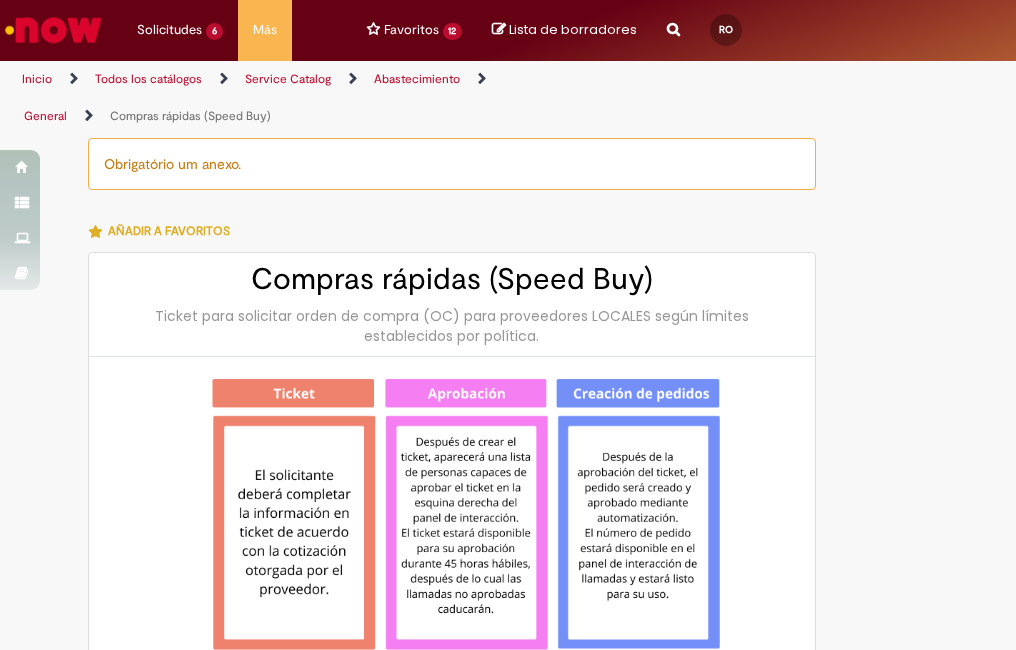 type on "**********" 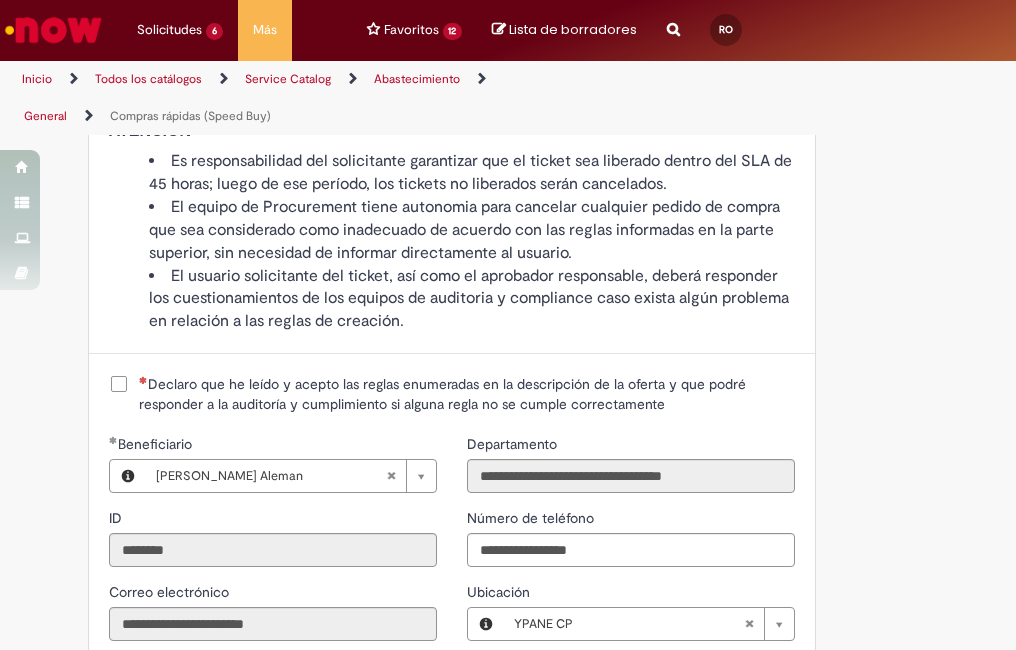 scroll, scrollTop: 2100, scrollLeft: 0, axis: vertical 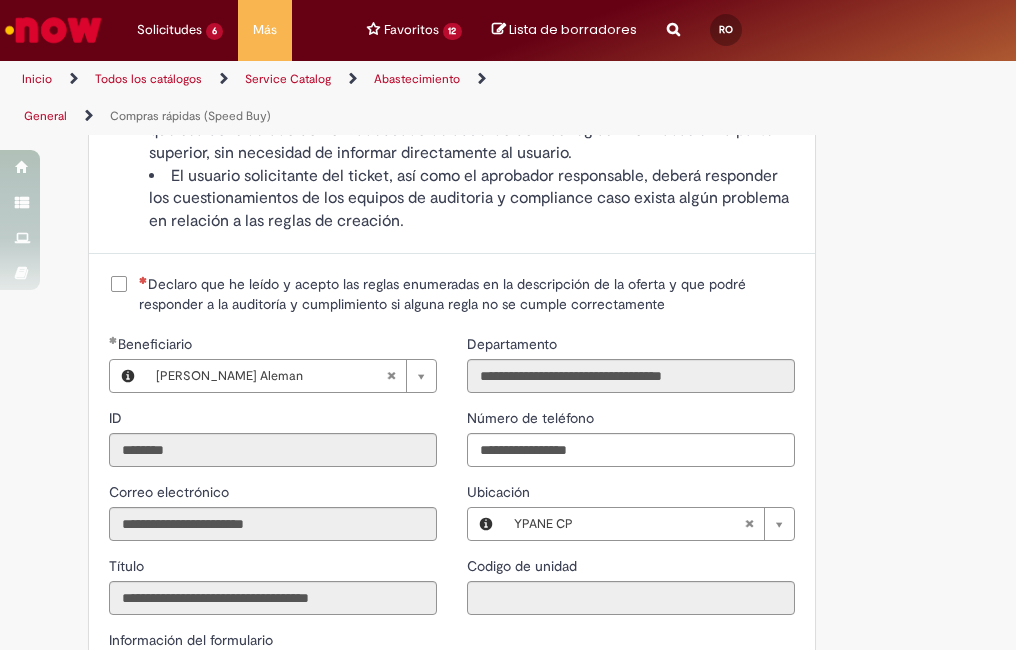 click on "Declaro que he leído y acepto las reglas enumeradas en la descripción de la oferta y que podré responder a la auditoría y cumplimiento si alguna regla no se cumple correctamente" at bounding box center [467, 294] 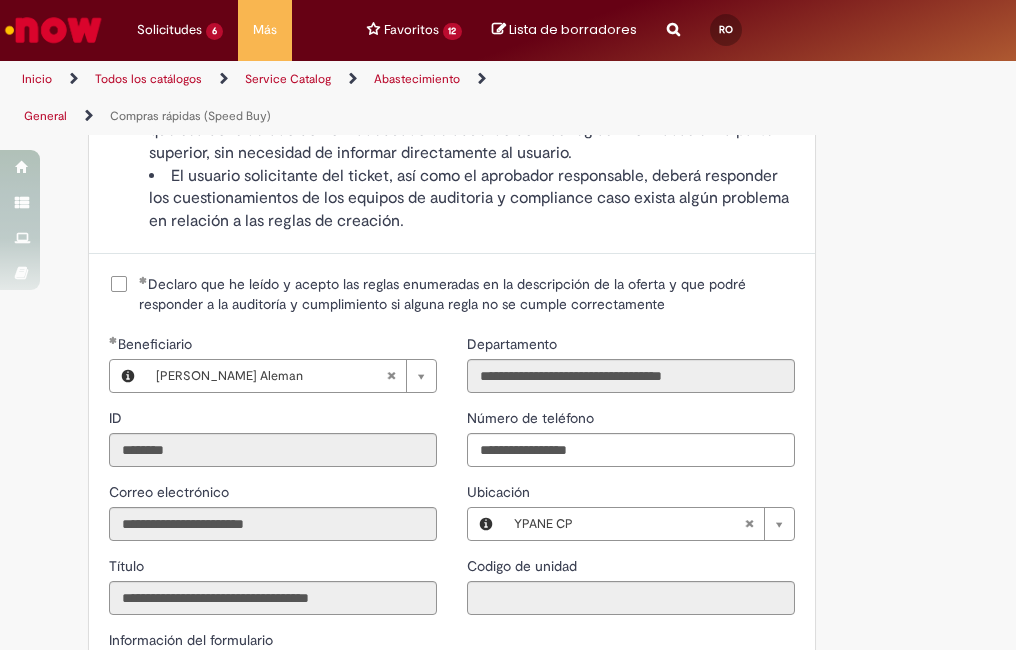 scroll, scrollTop: 2400, scrollLeft: 0, axis: vertical 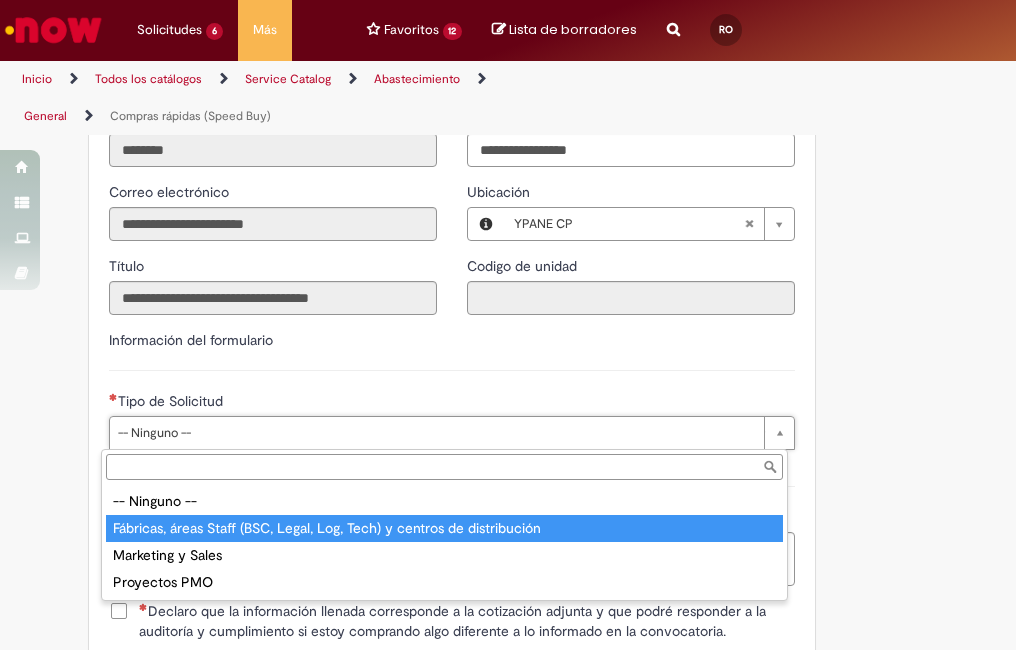 type on "**********" 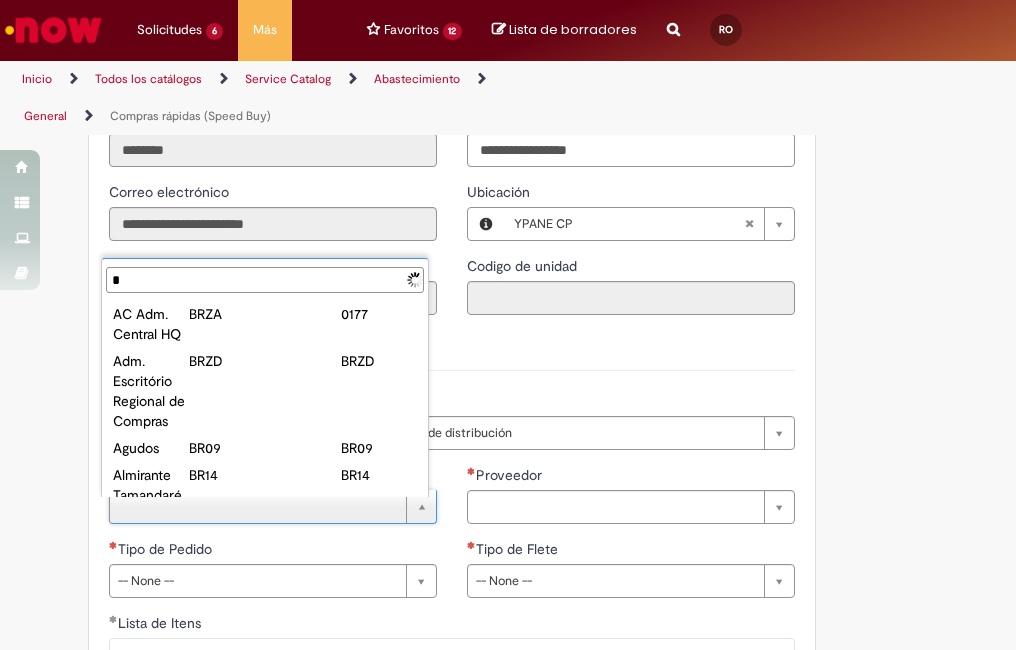 type on "**" 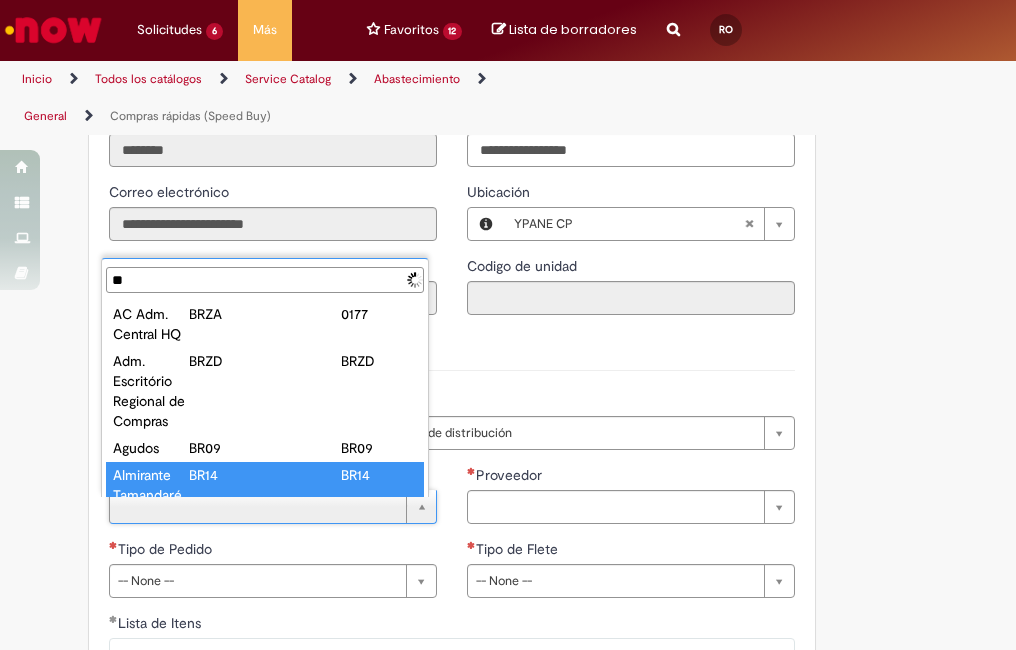 scroll, scrollTop: 0, scrollLeft: 0, axis: both 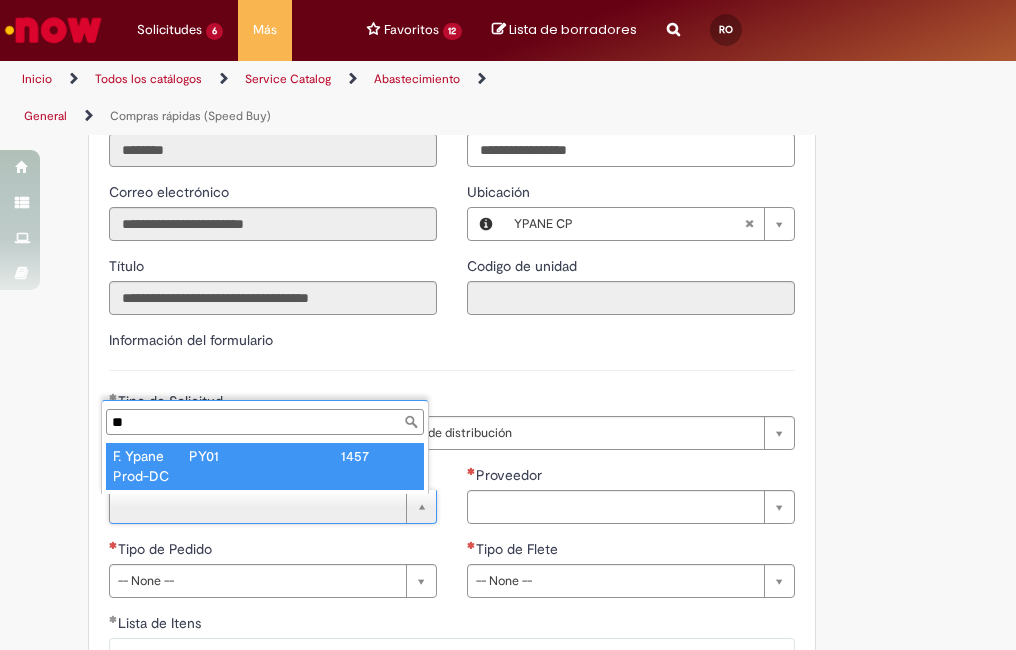 type on "**********" 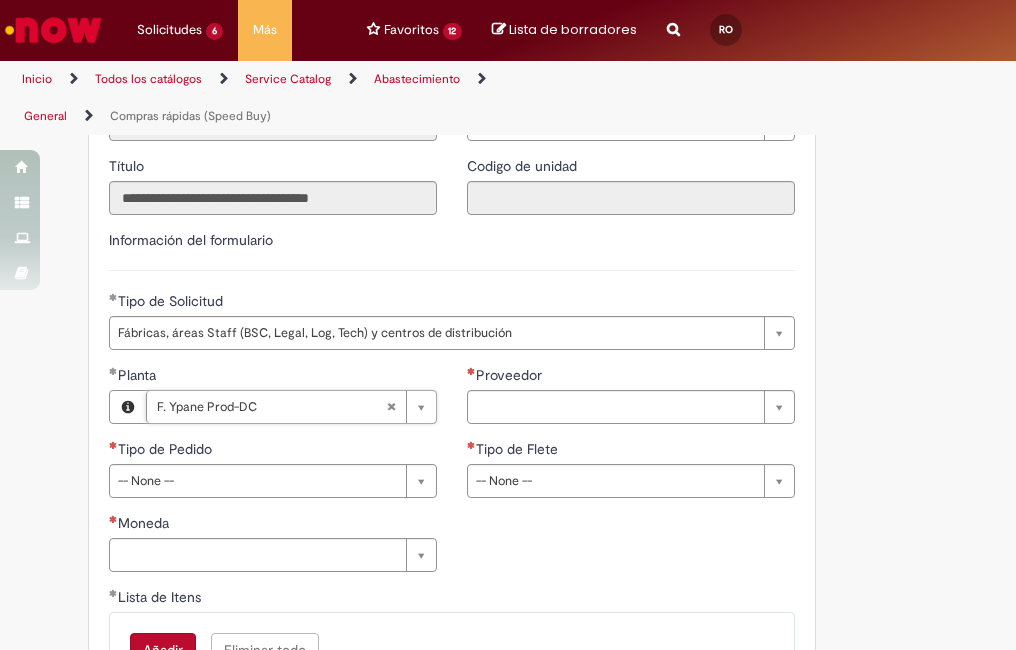 scroll, scrollTop: 2600, scrollLeft: 0, axis: vertical 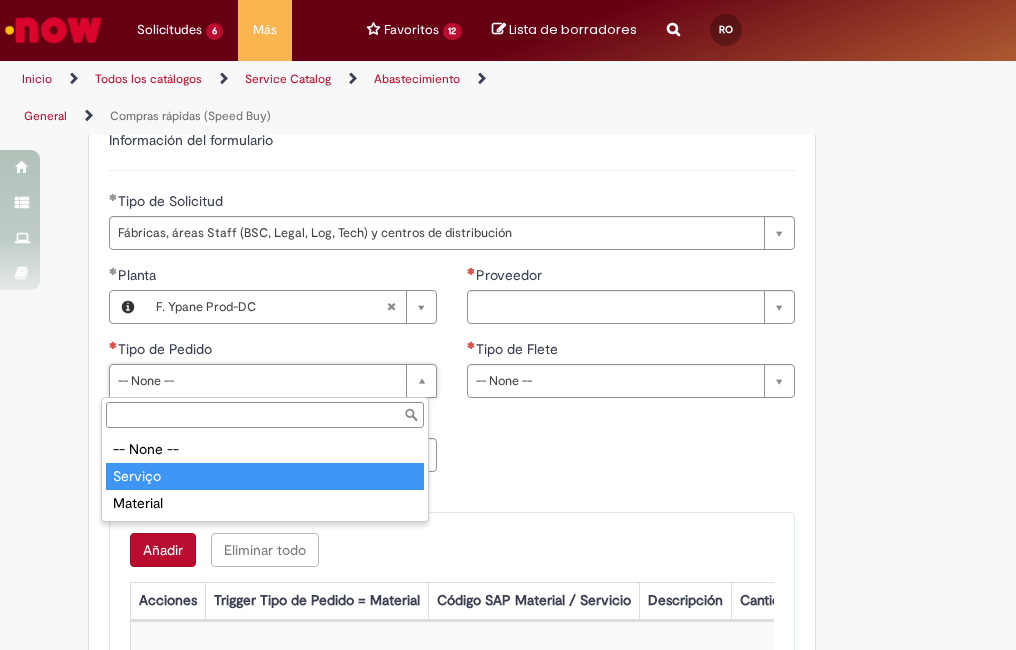 type on "*******" 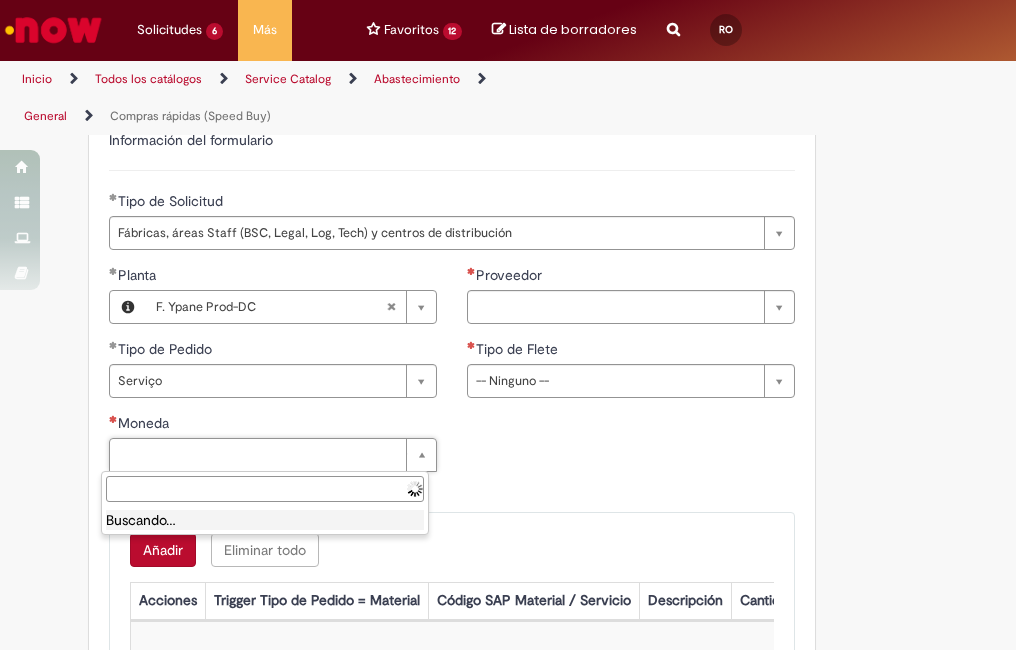 drag, startPoint x: 213, startPoint y: 459, endPoint x: 302, endPoint y: 511, distance: 103.077644 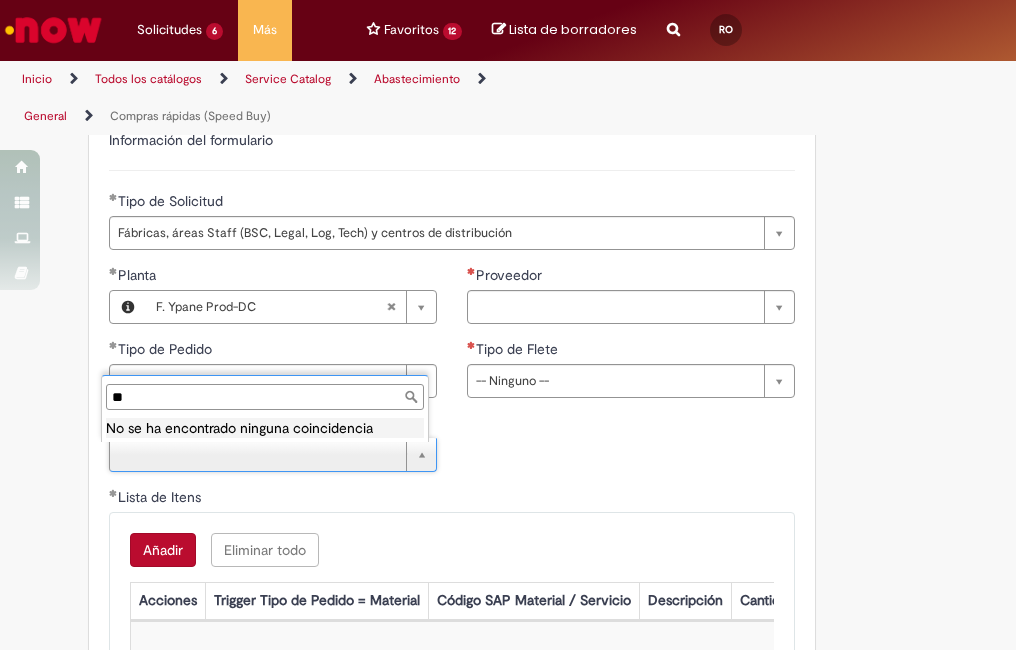 type on "*" 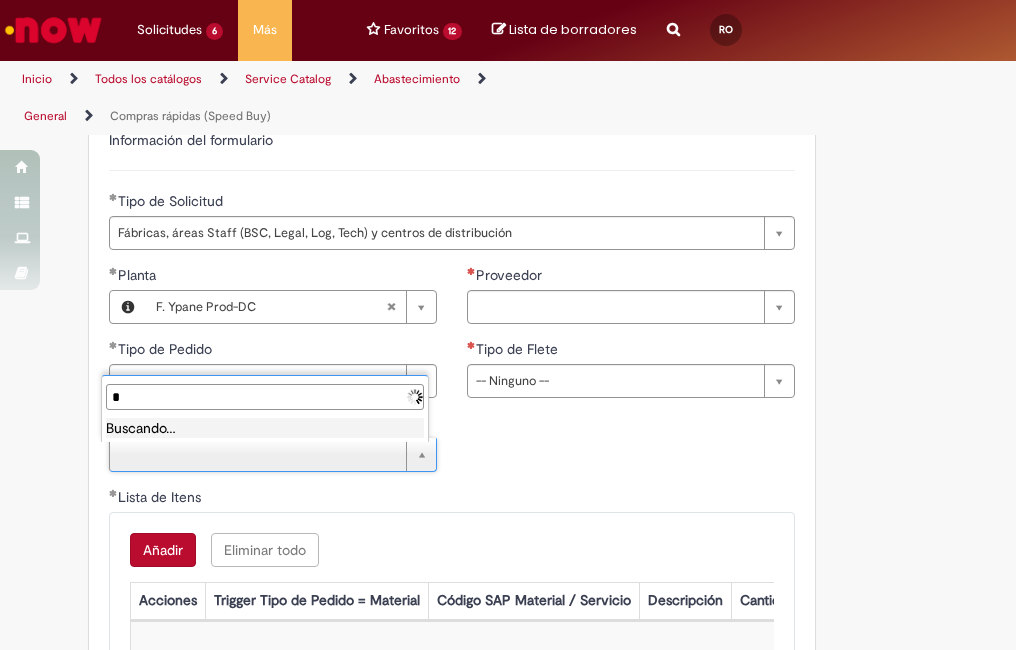 type 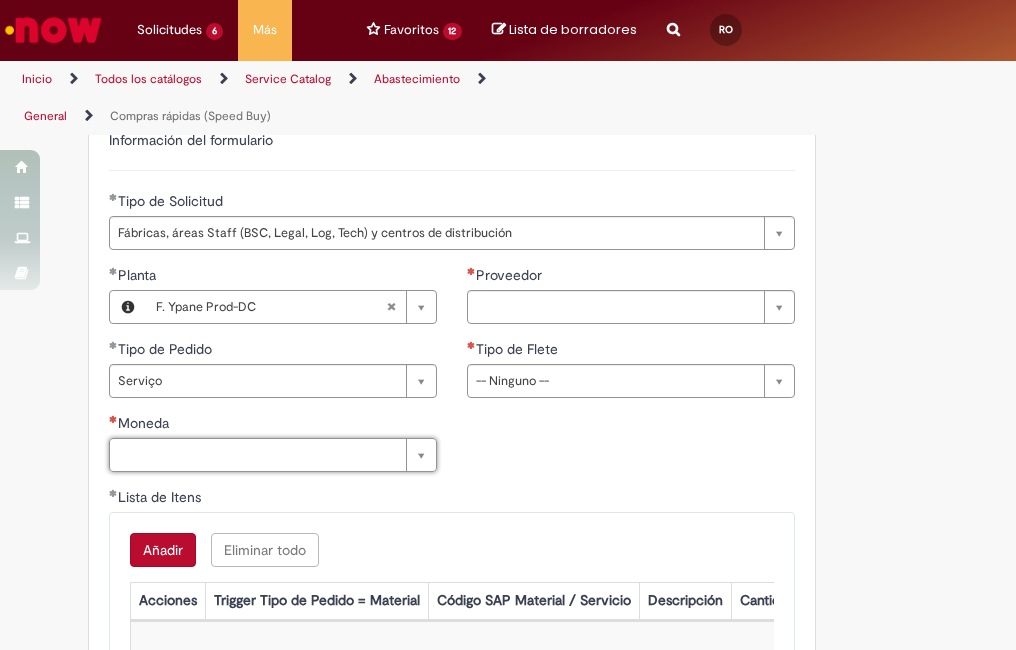 type on "*" 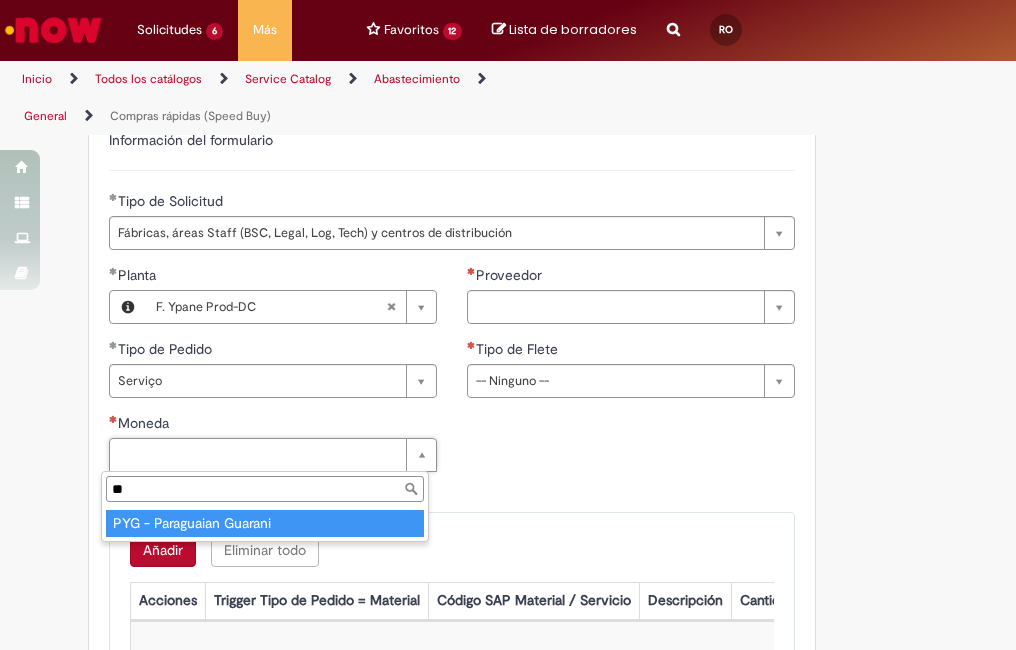 type on "**" 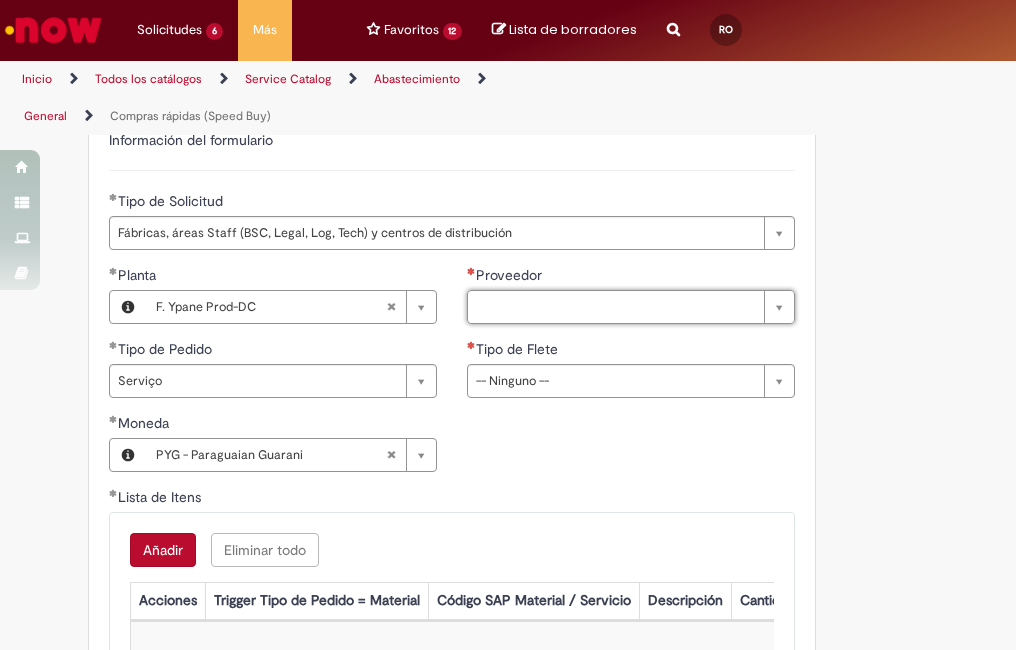 type on "*" 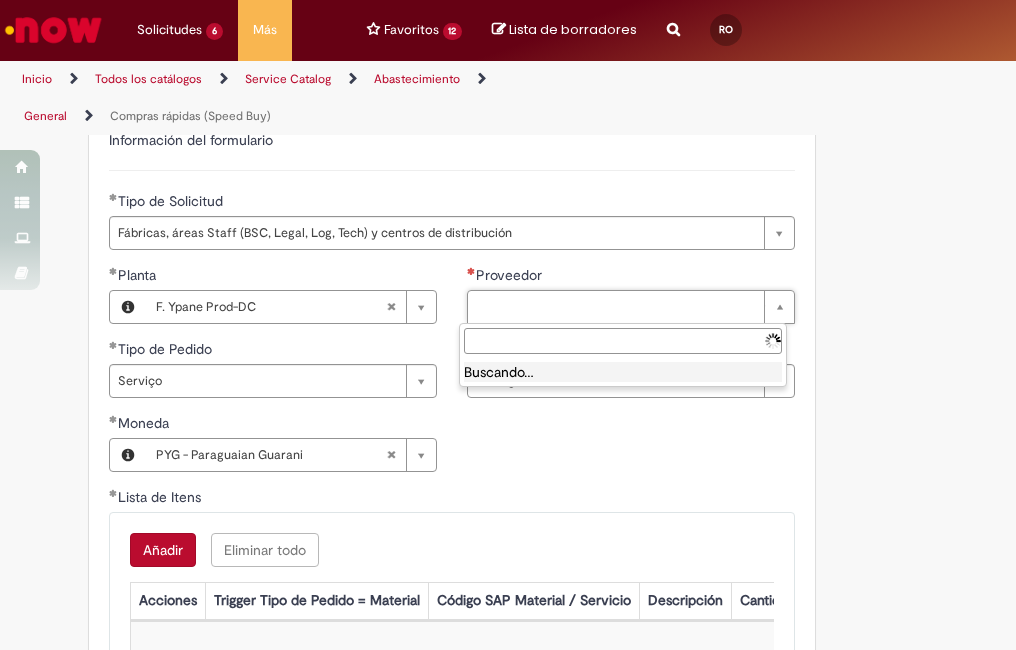 type 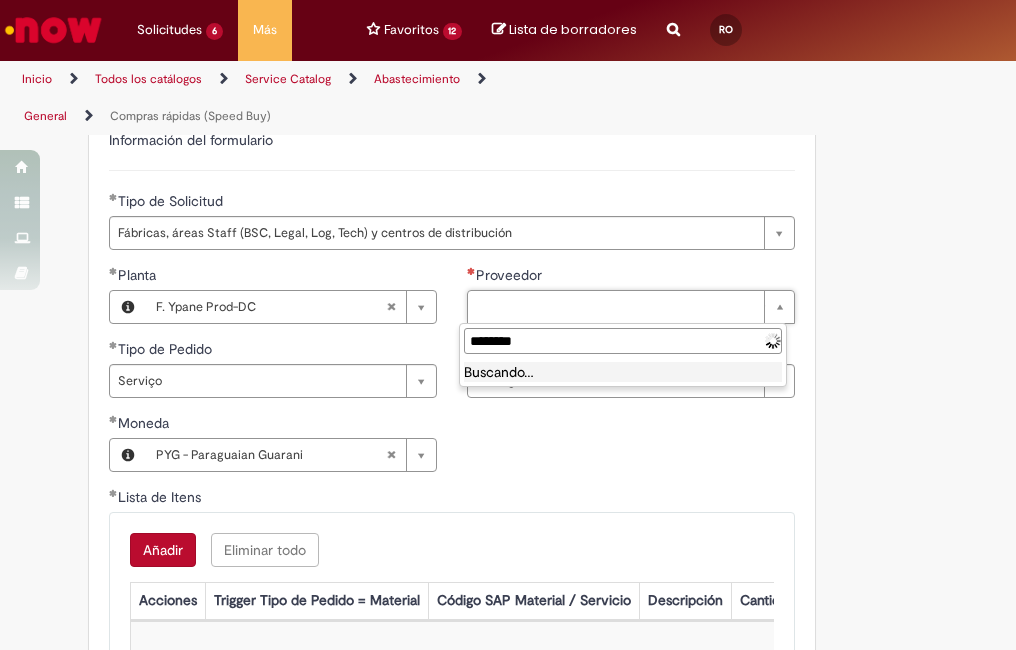 type on "*********" 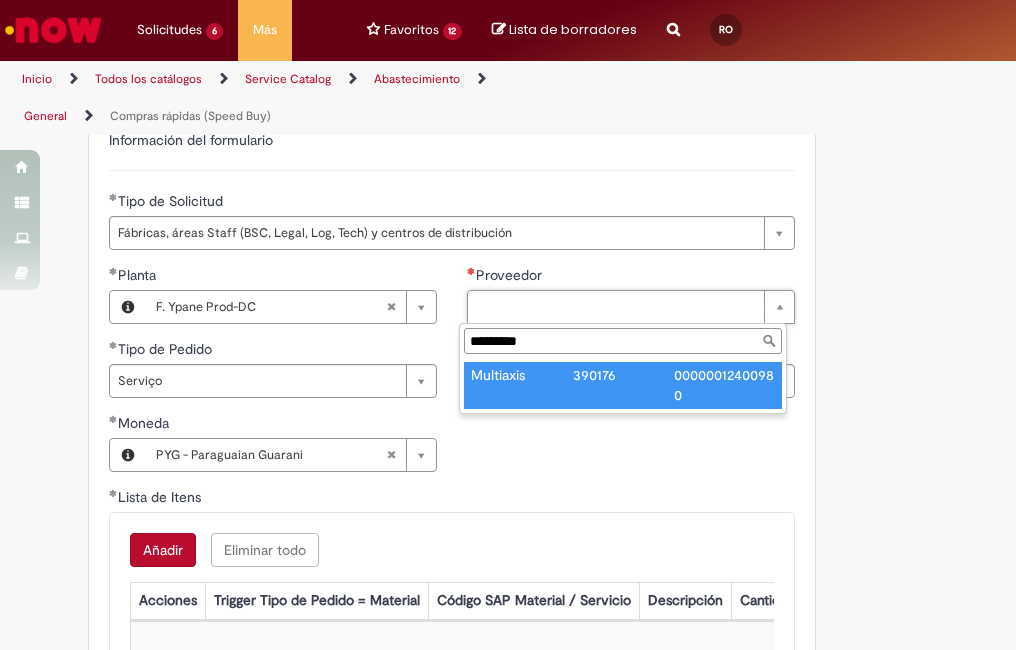 type on "*********" 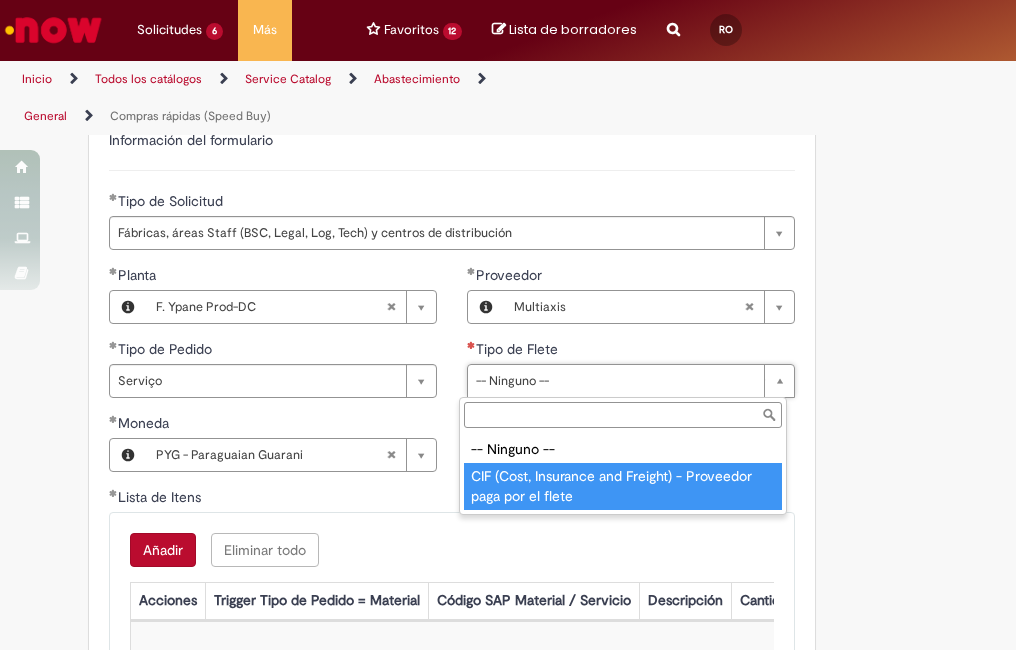 type on "**********" 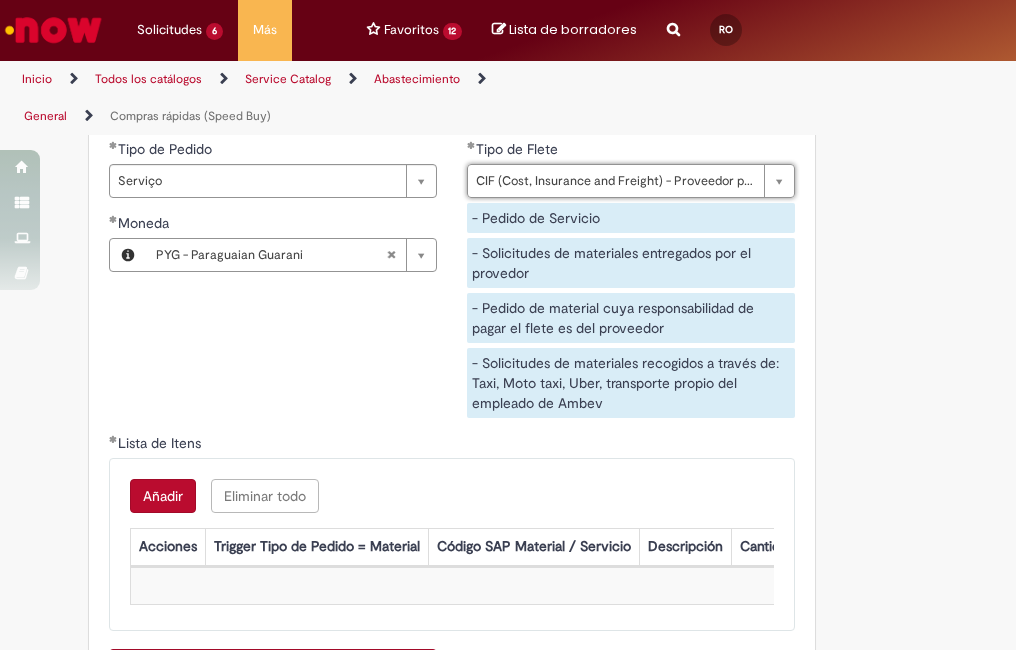 scroll, scrollTop: 2900, scrollLeft: 0, axis: vertical 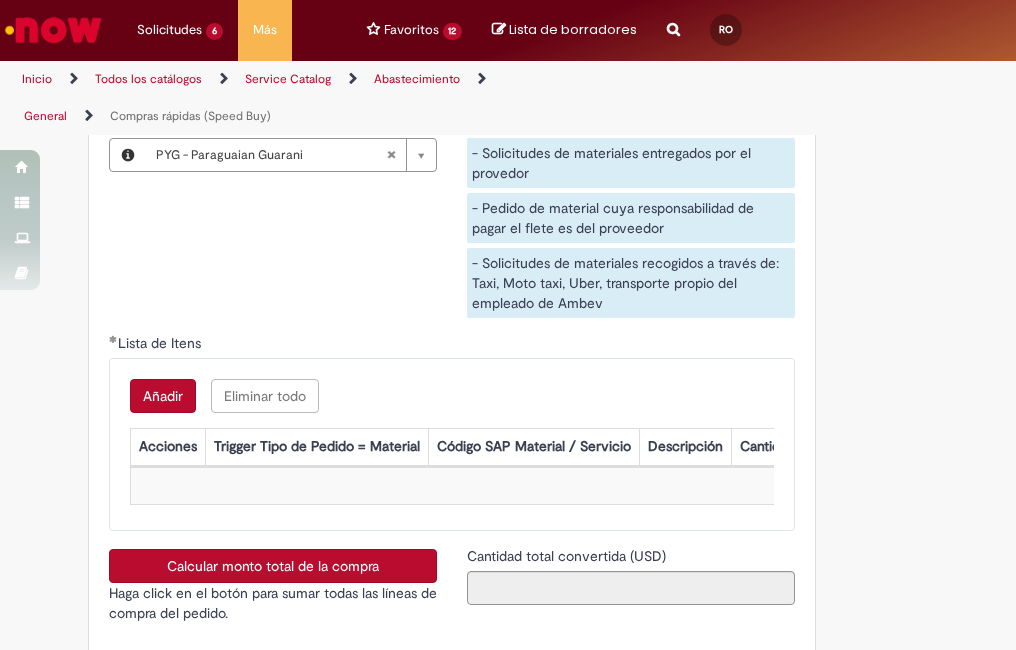 click on "Añadir" at bounding box center (163, 396) 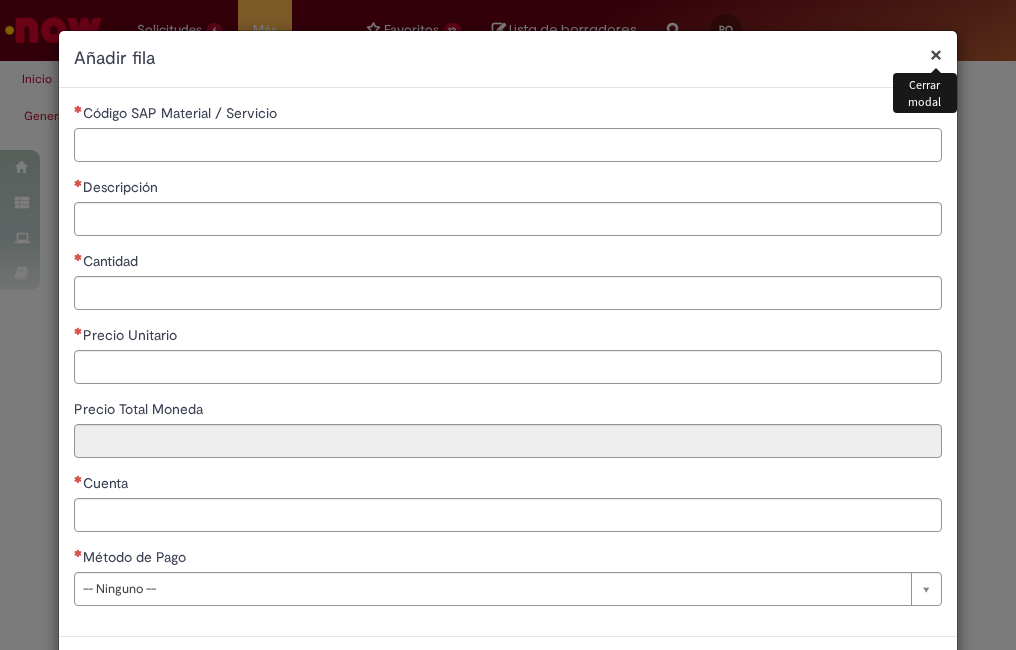 click on "Código SAP Material / Servicio" at bounding box center [508, 145] 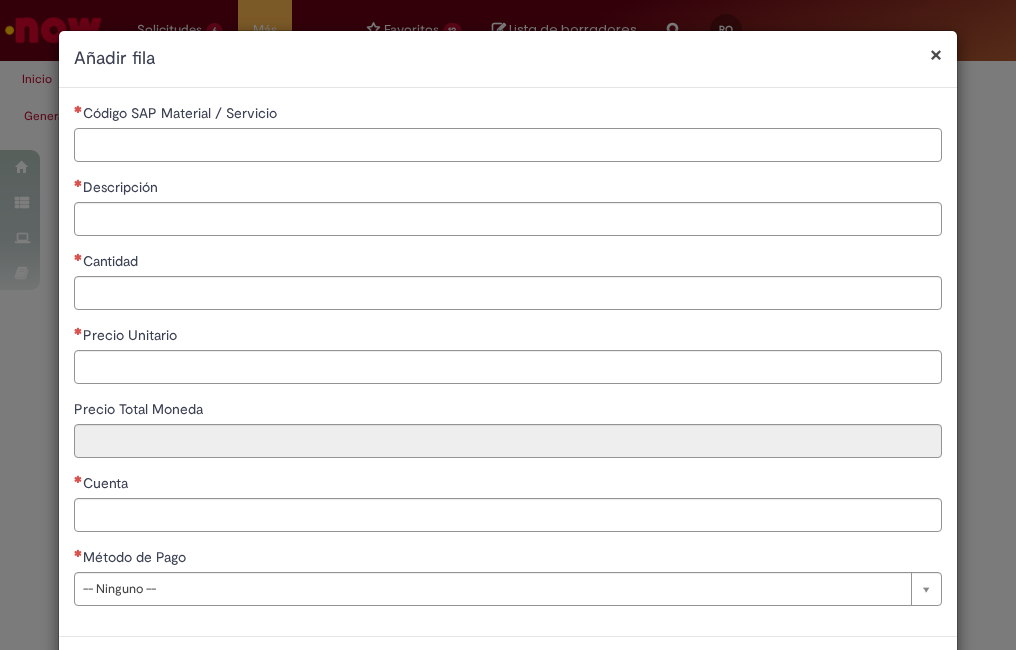 click on "Código SAP Material / Servicio" at bounding box center [508, 145] 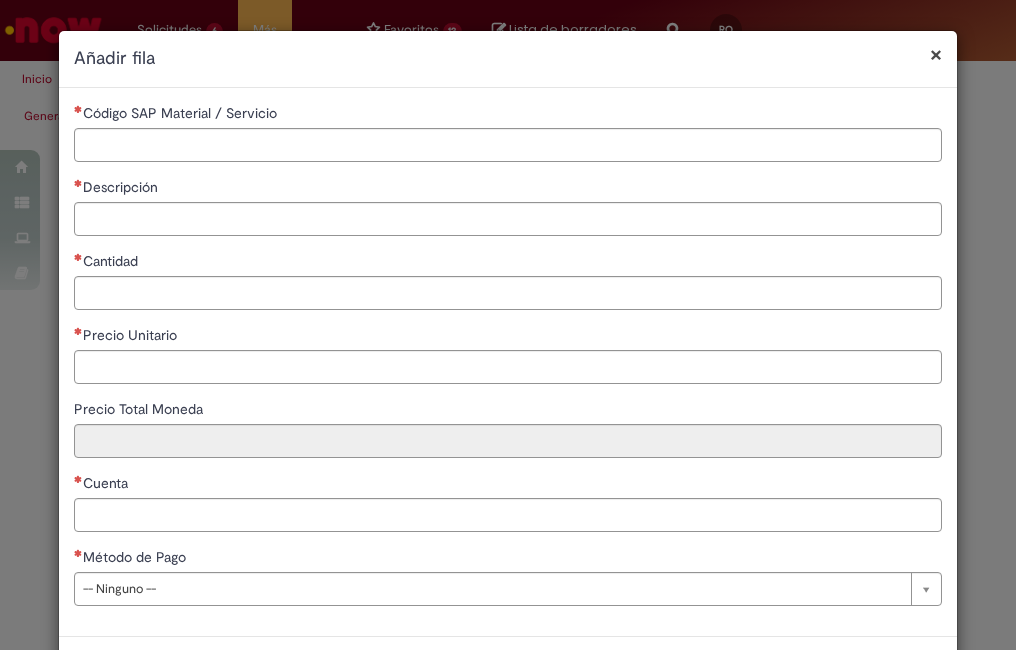 click on "**********" at bounding box center (508, 362) 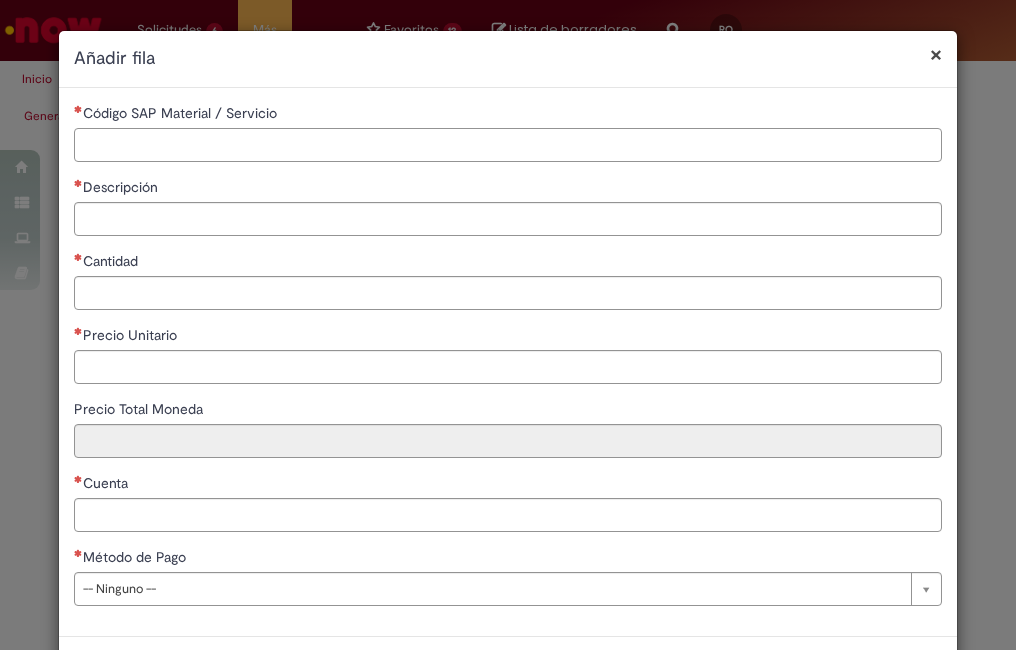 click on "Código SAP Material / Servicio" at bounding box center (508, 145) 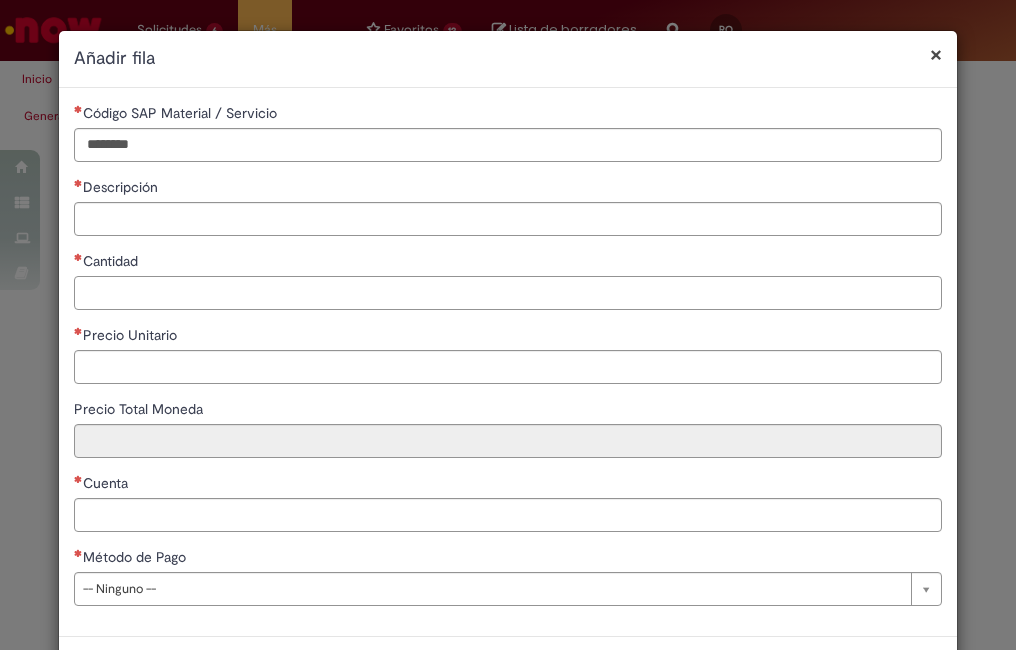 type on "*" 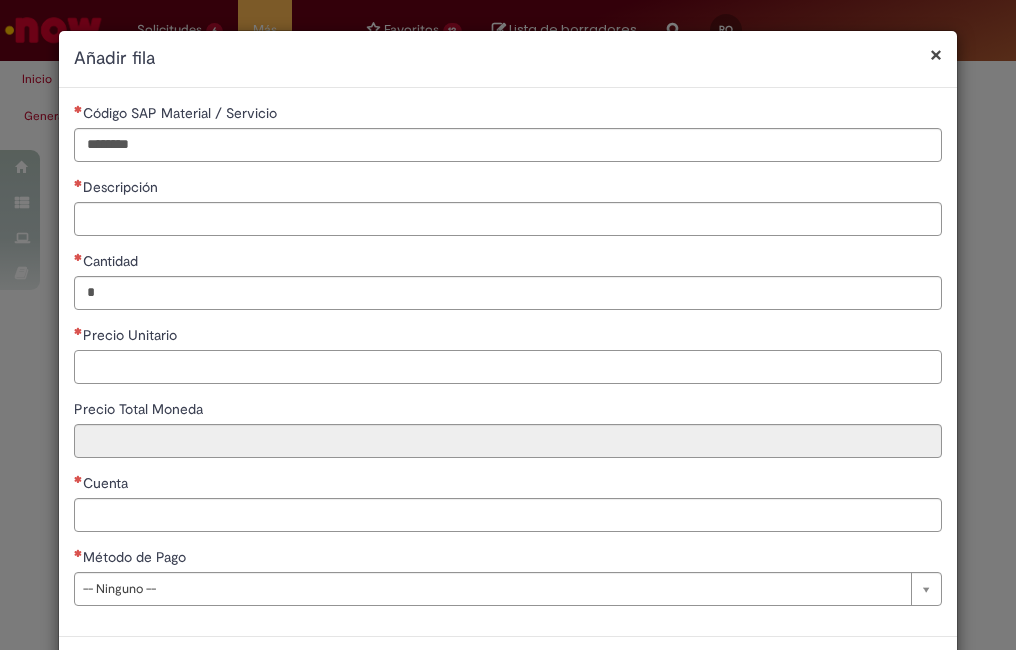 type on "*********" 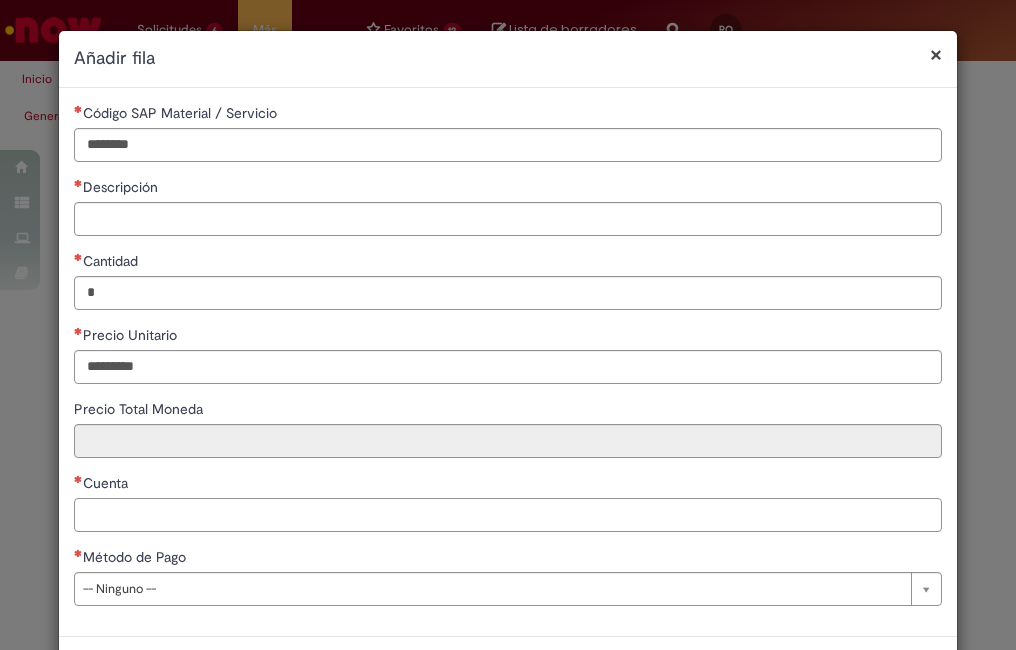 type on "*******" 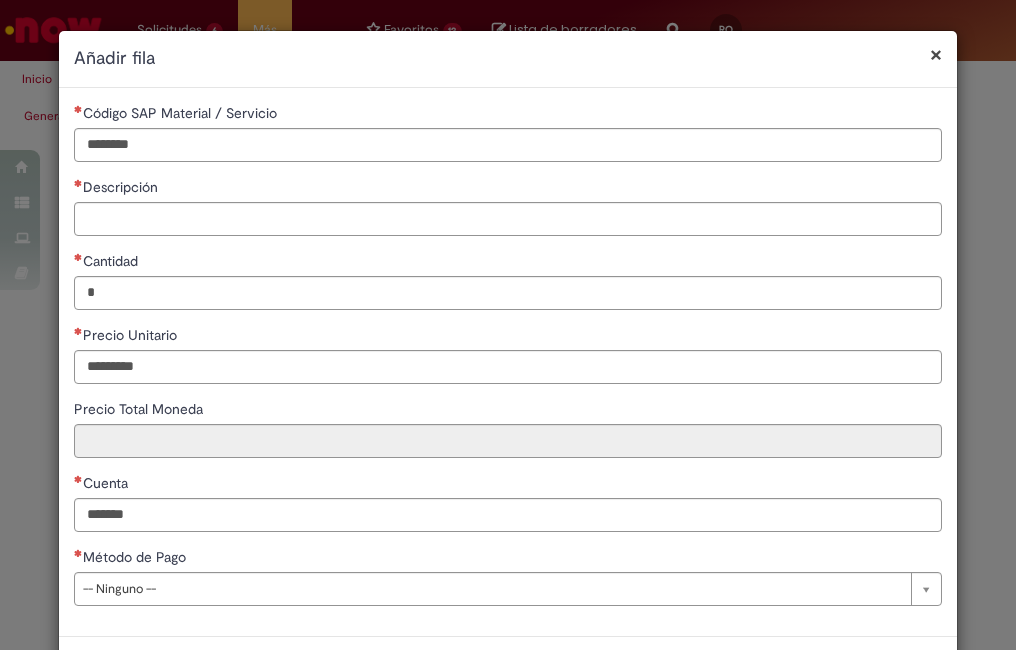type on "*****" 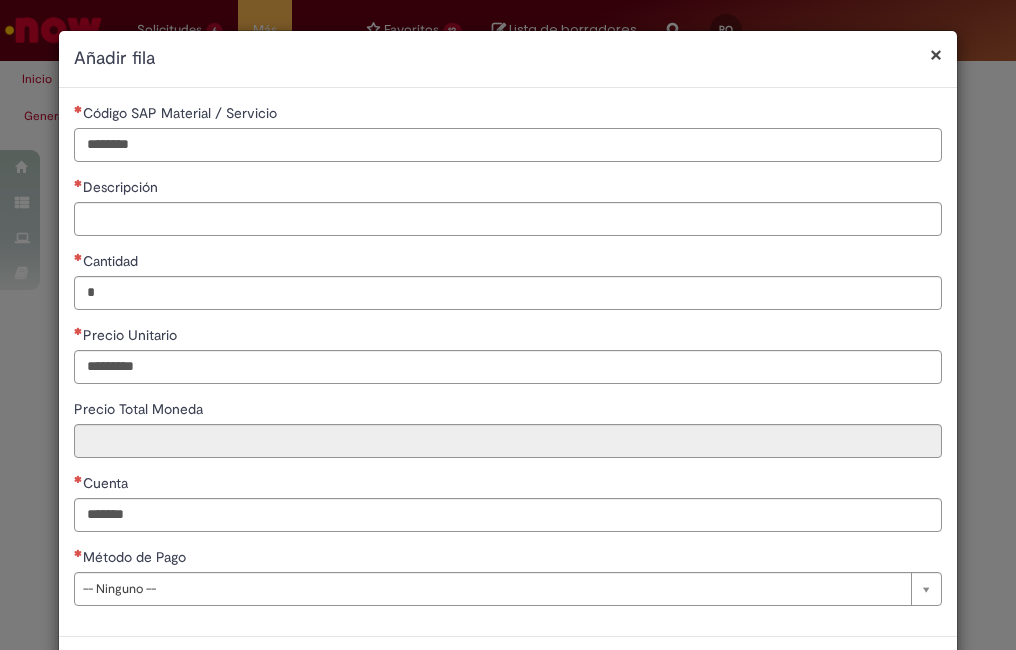 type on "**********" 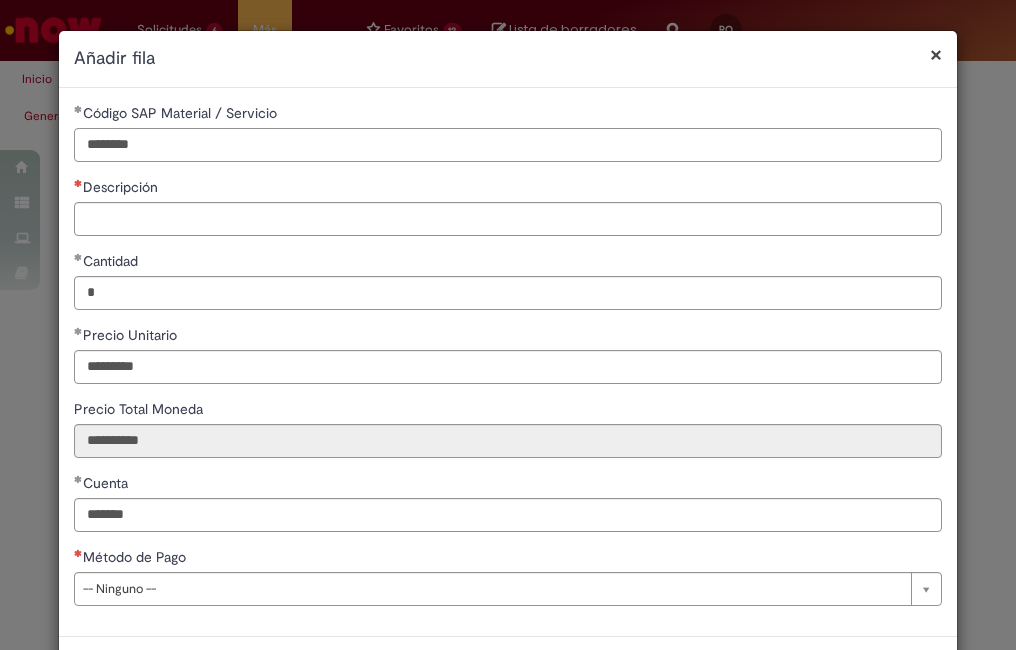 click on "********" at bounding box center (508, 145) 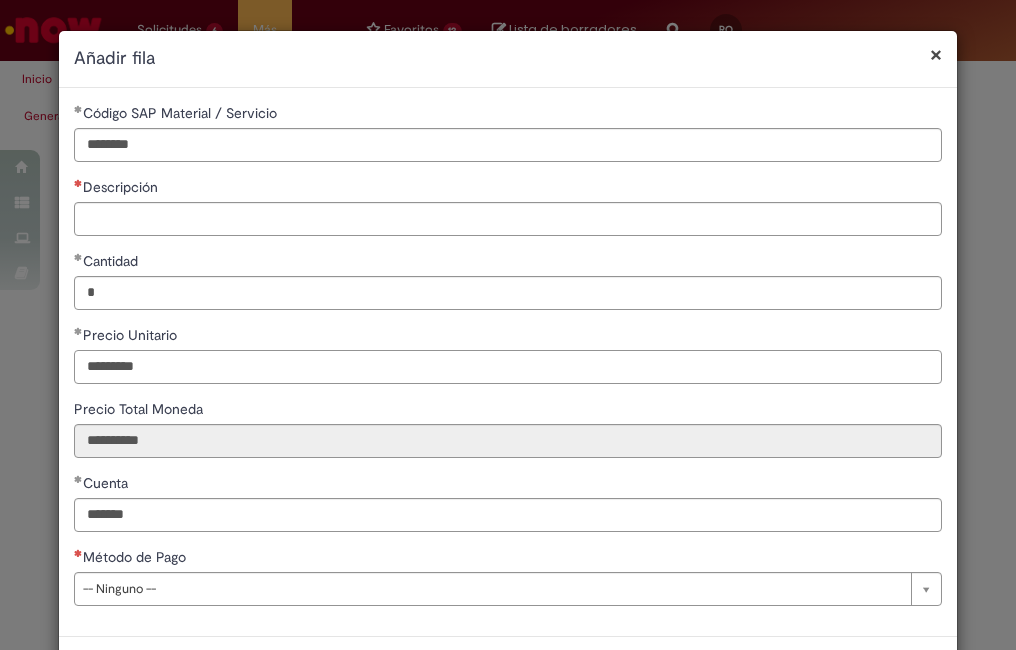 click on "*********" at bounding box center (508, 367) 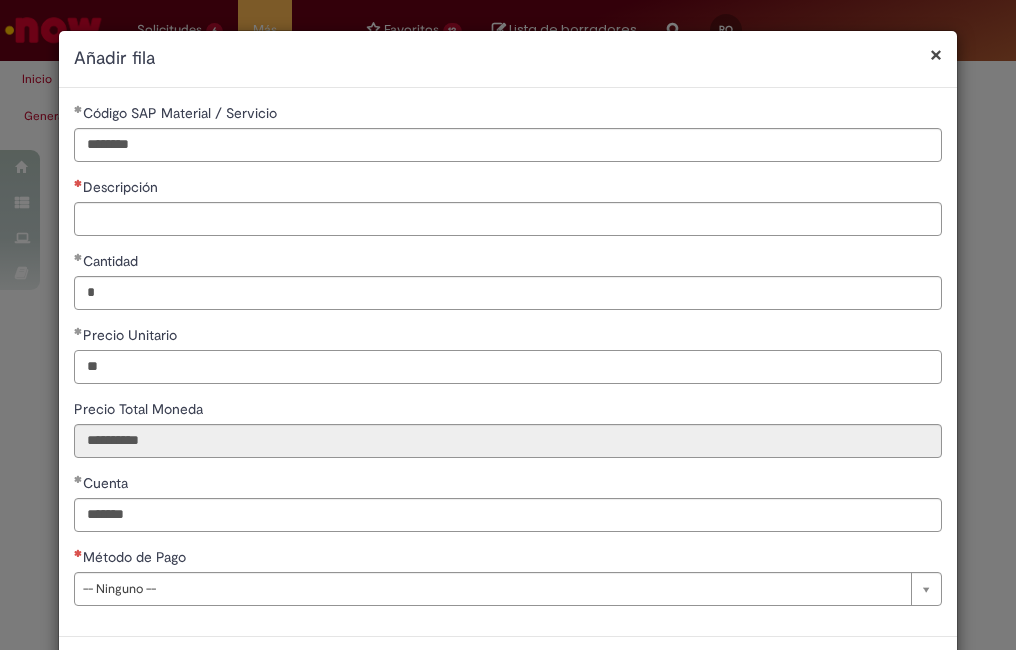 type on "*" 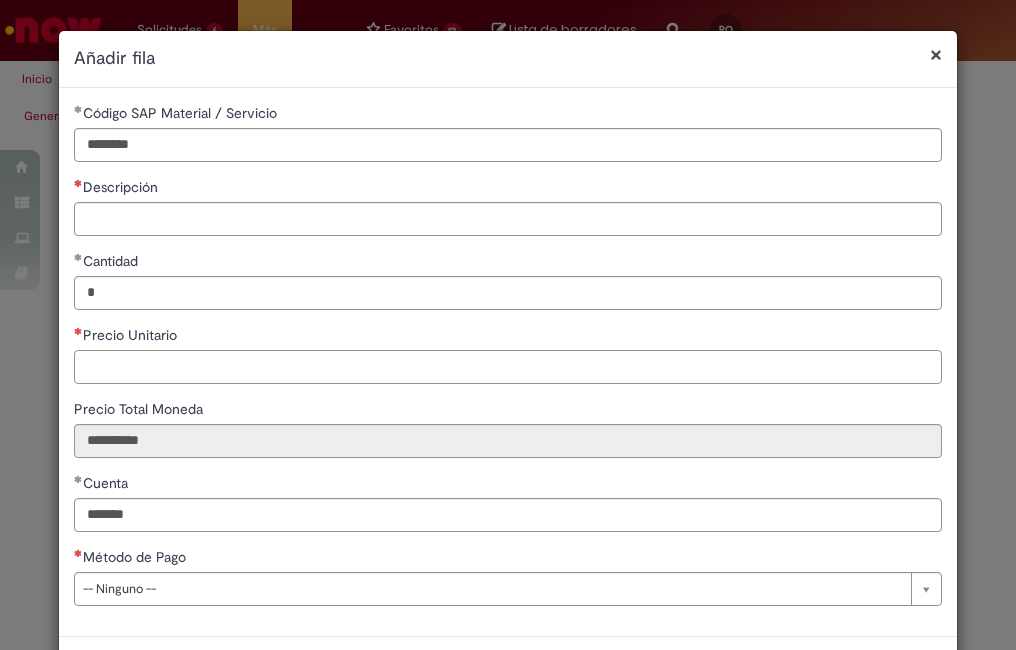 type 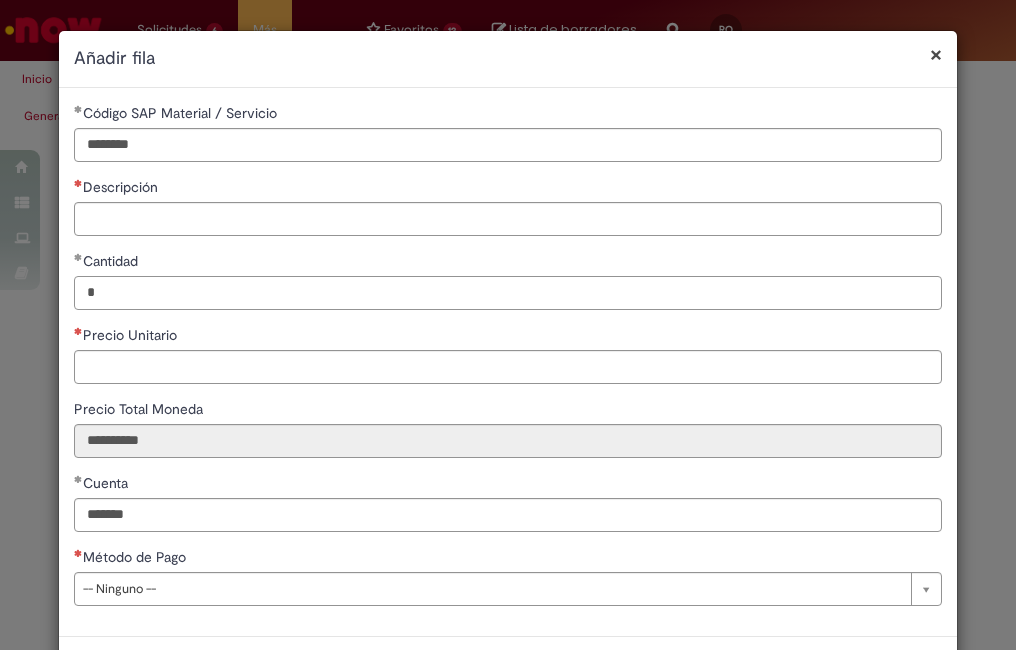 type 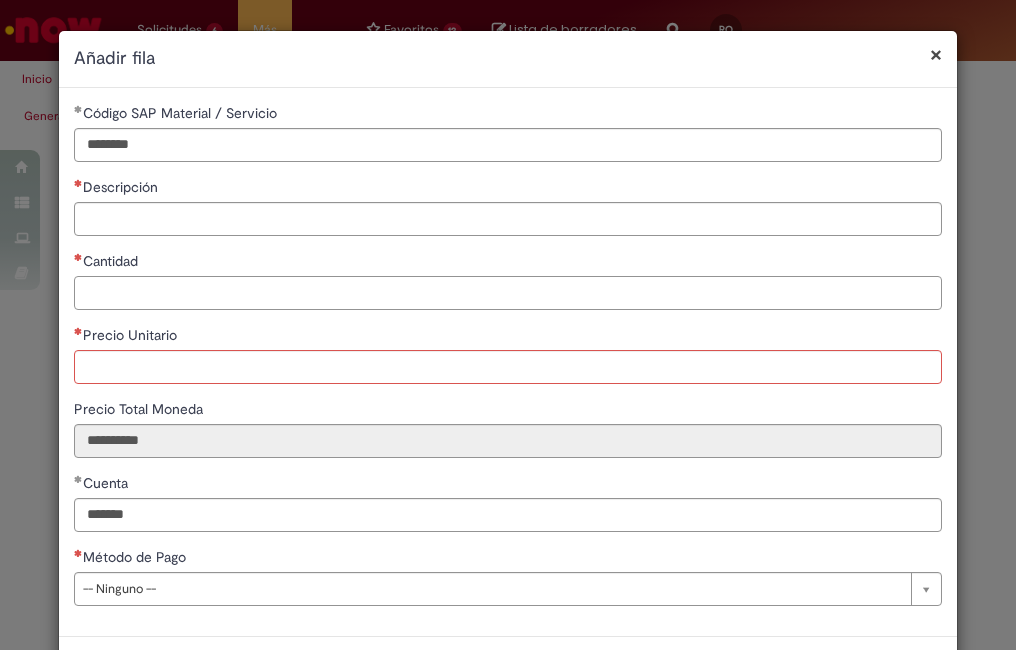 type 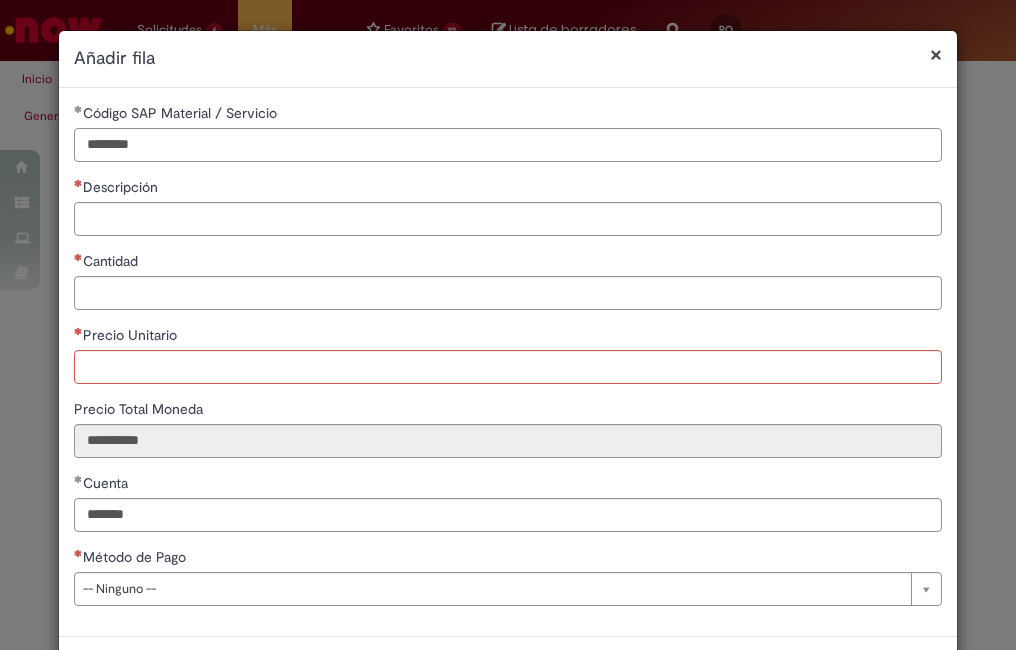 click on "********" at bounding box center (508, 145) 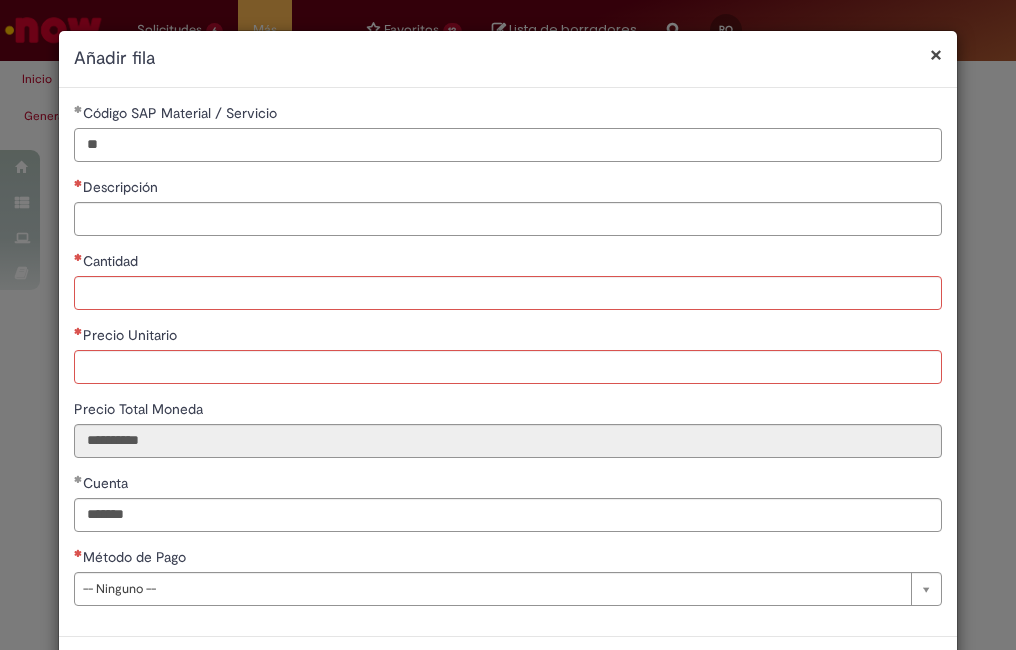 type on "*" 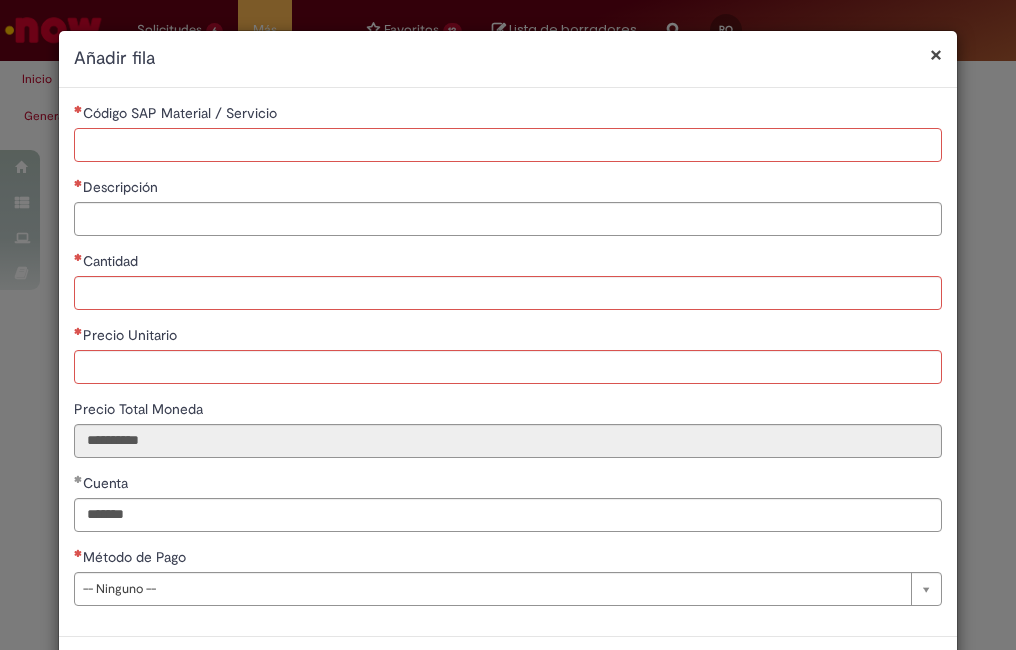 paste on "*******" 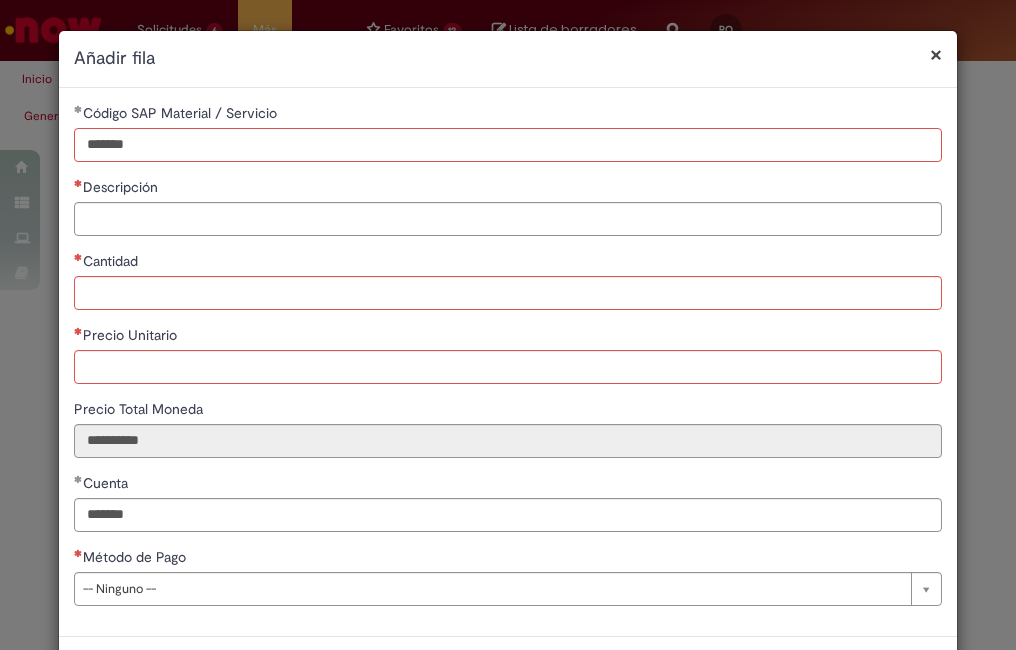 type on "*******" 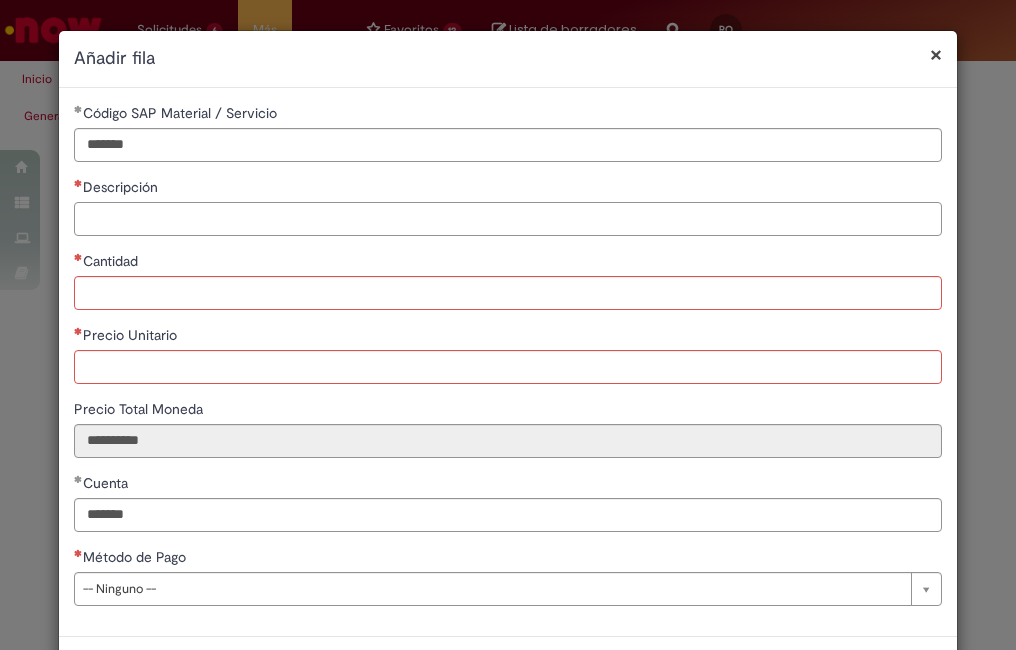 click on "Descripción" at bounding box center (508, 219) 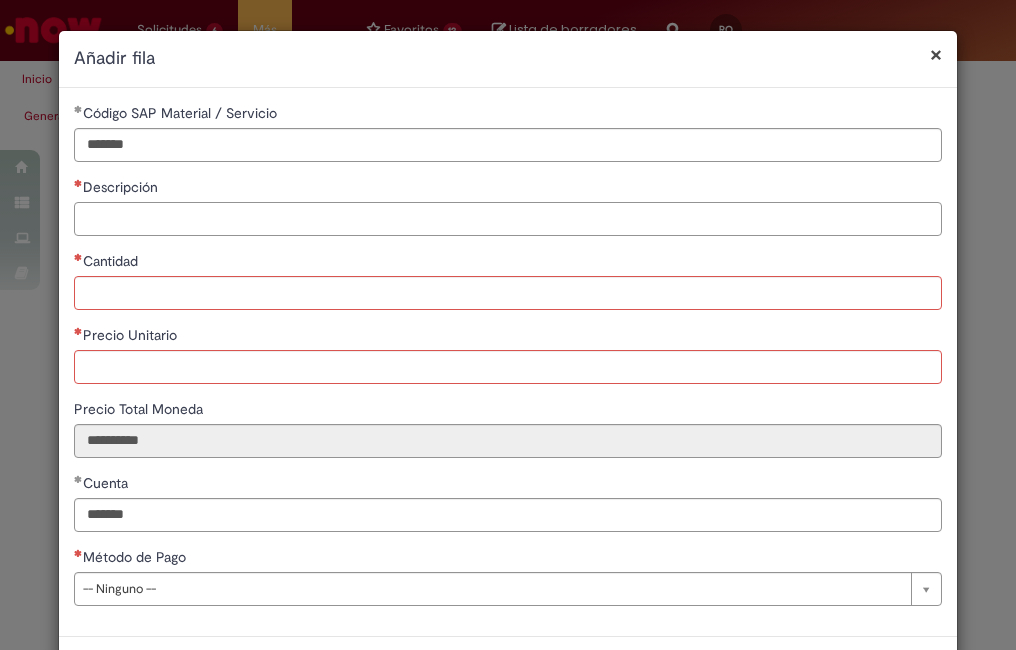 paste on "**********" 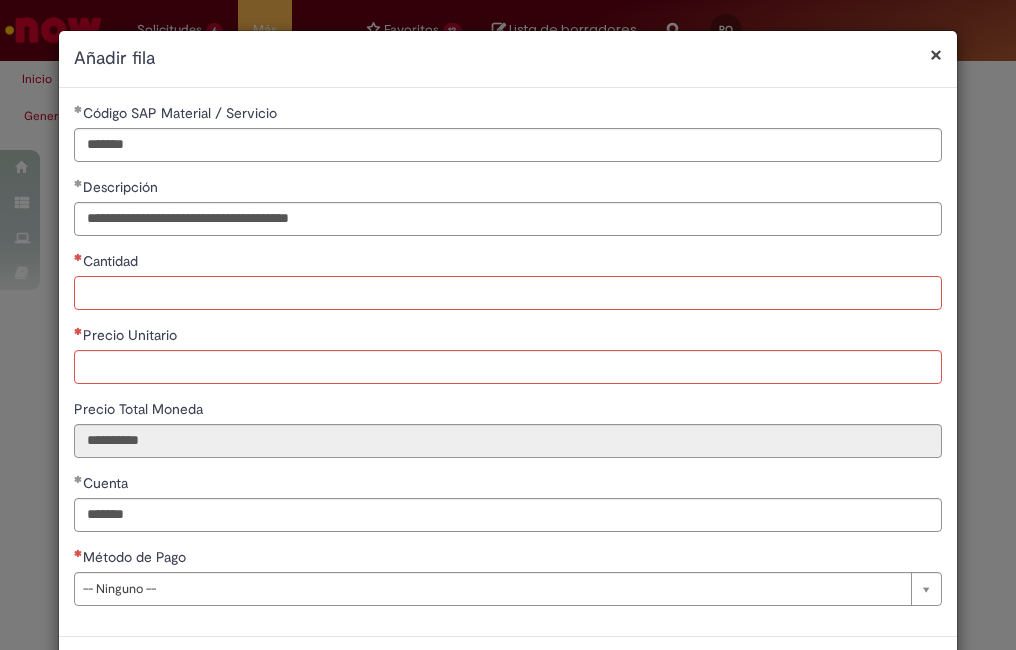 drag, startPoint x: 120, startPoint y: 281, endPoint x: 130, endPoint y: 280, distance: 10.049875 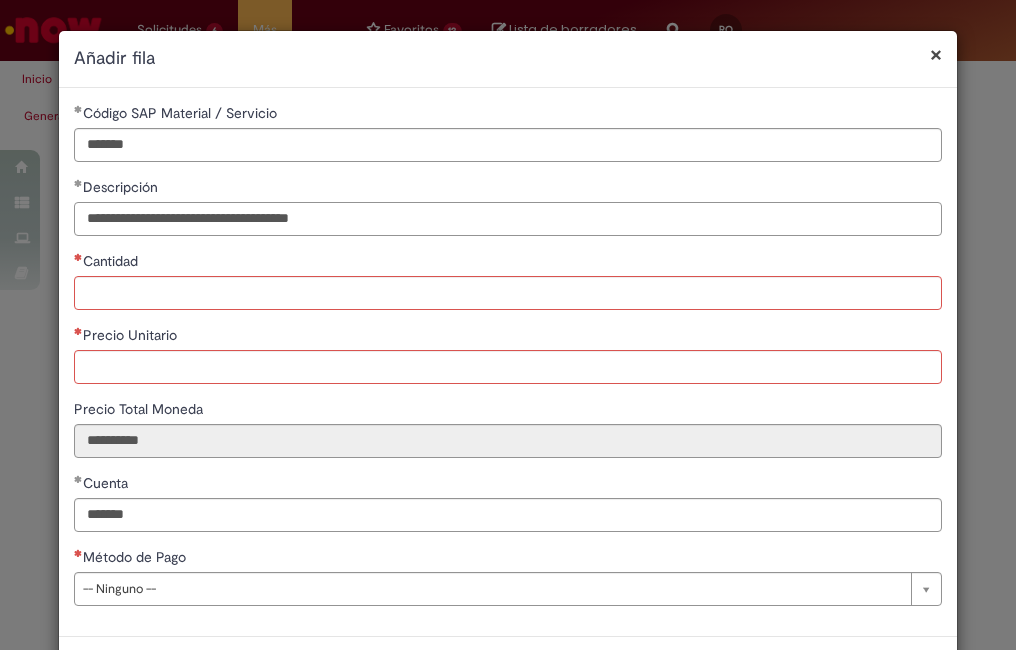 click on "**********" at bounding box center [508, 219] 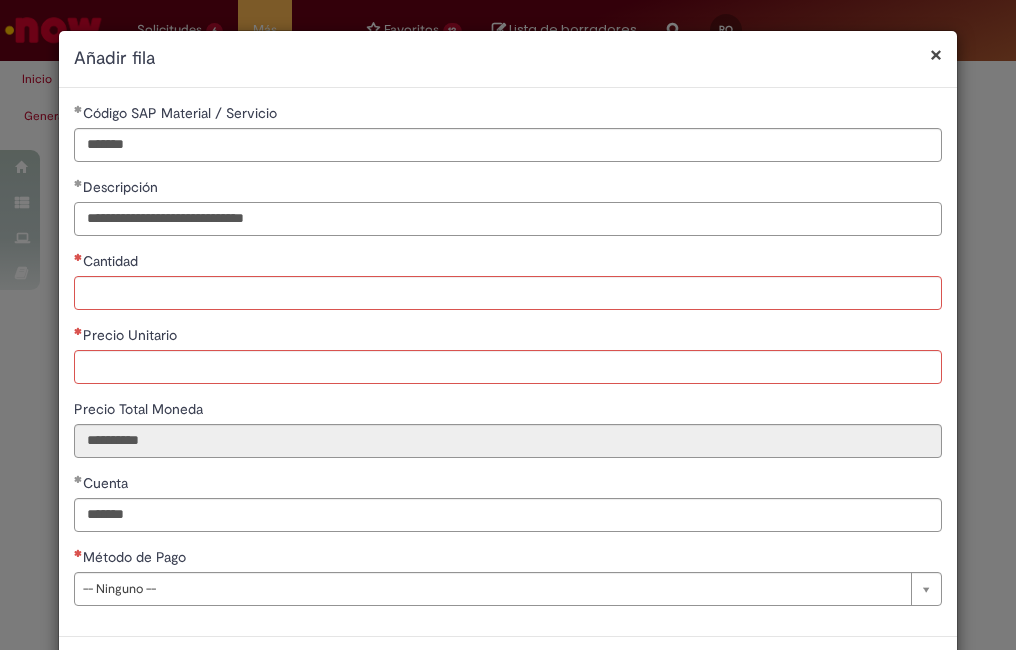 type on "**********" 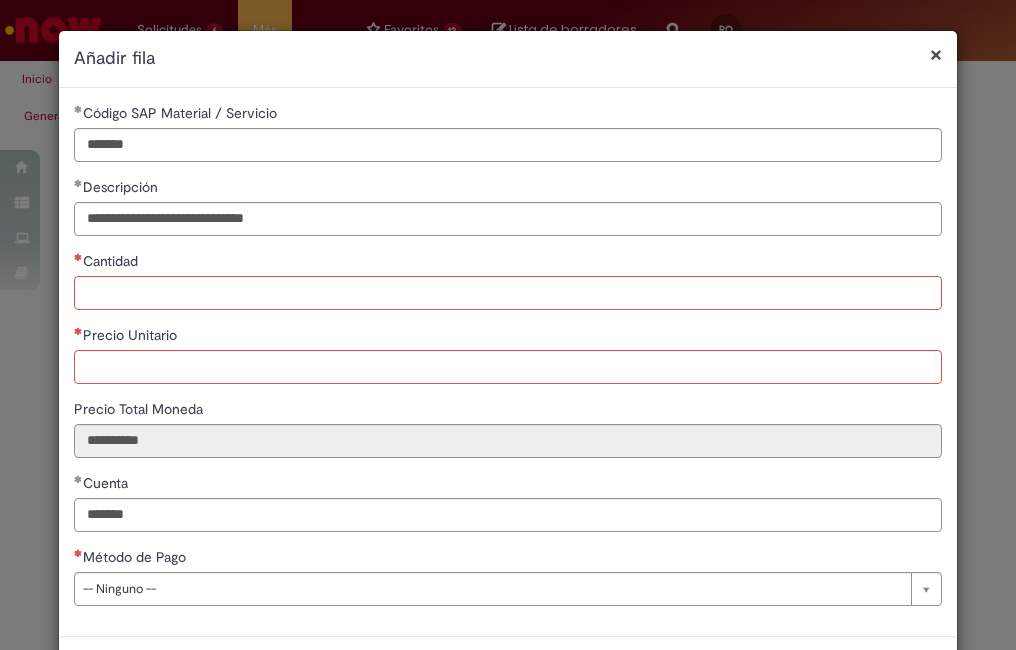 click on "Cantidad" at bounding box center (508, 293) 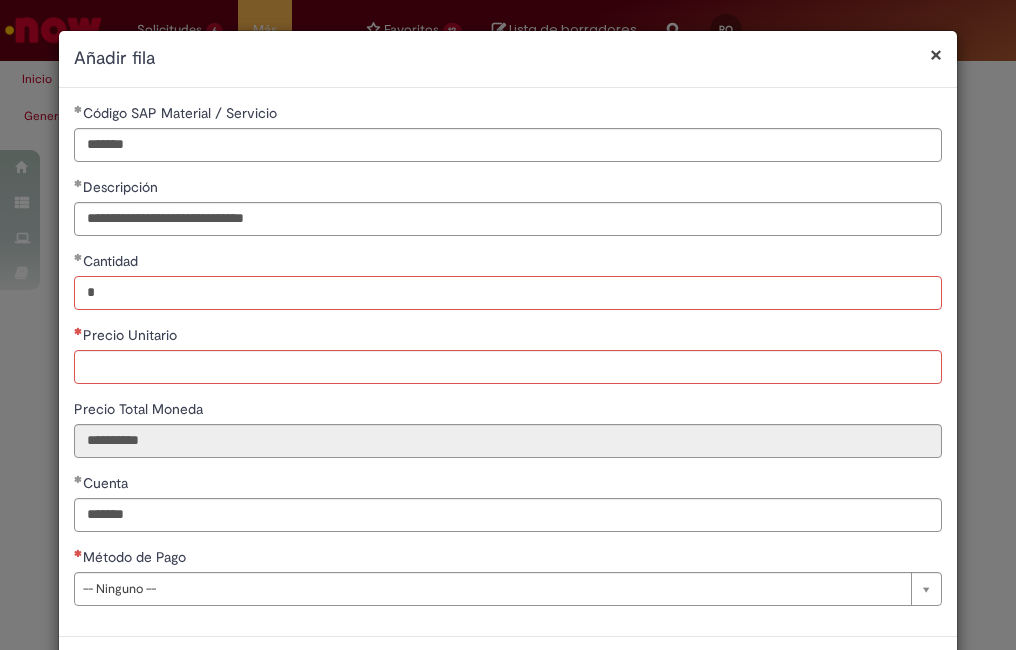 type on "*" 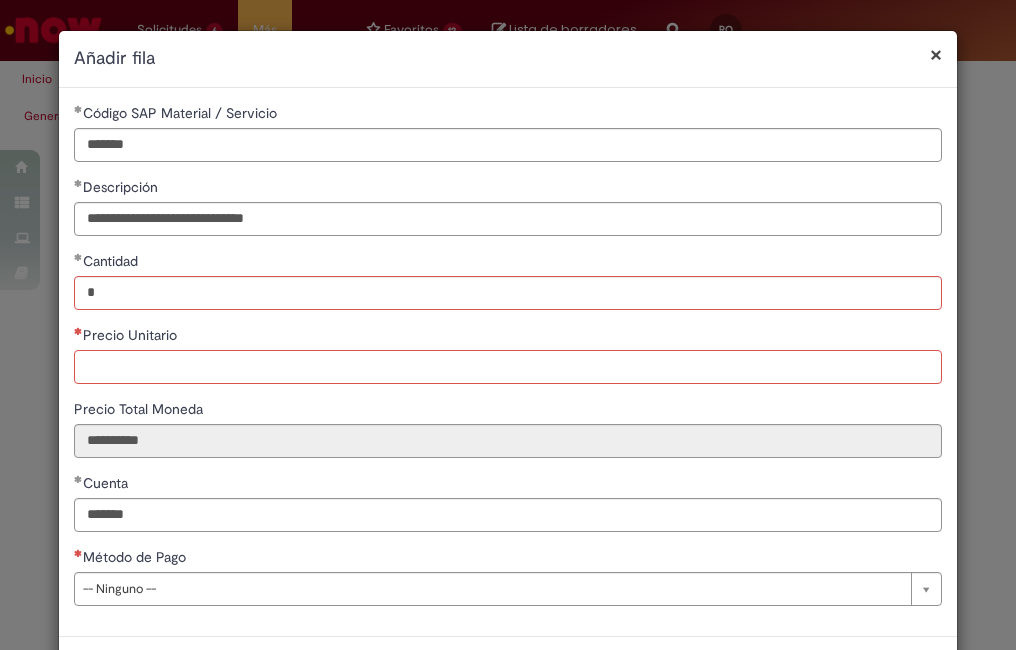 click on "Precio Unitario" at bounding box center (508, 367) 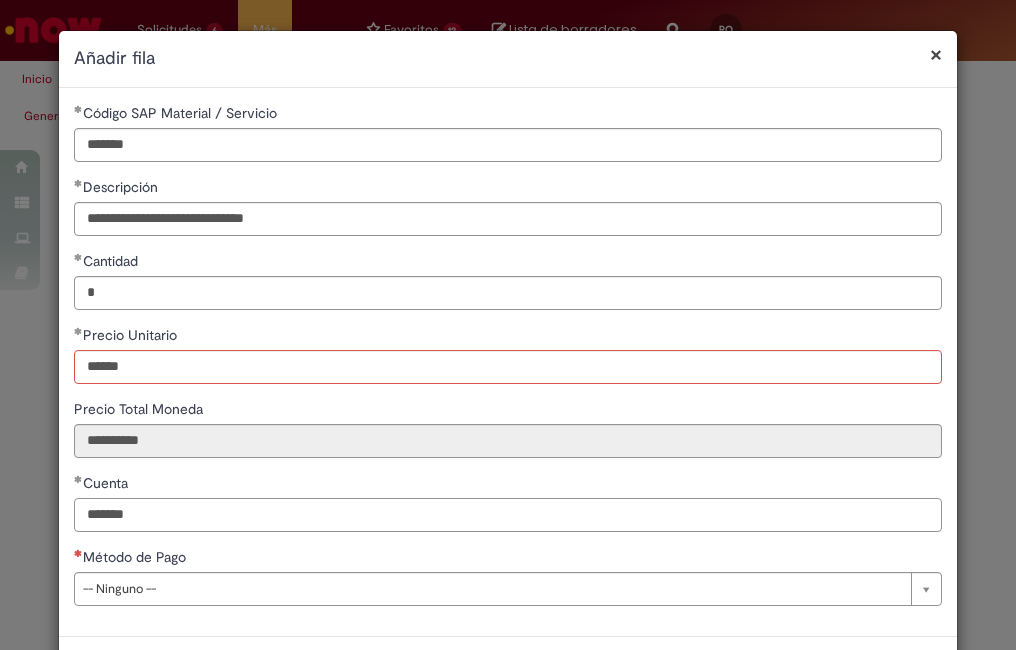 type on "**********" 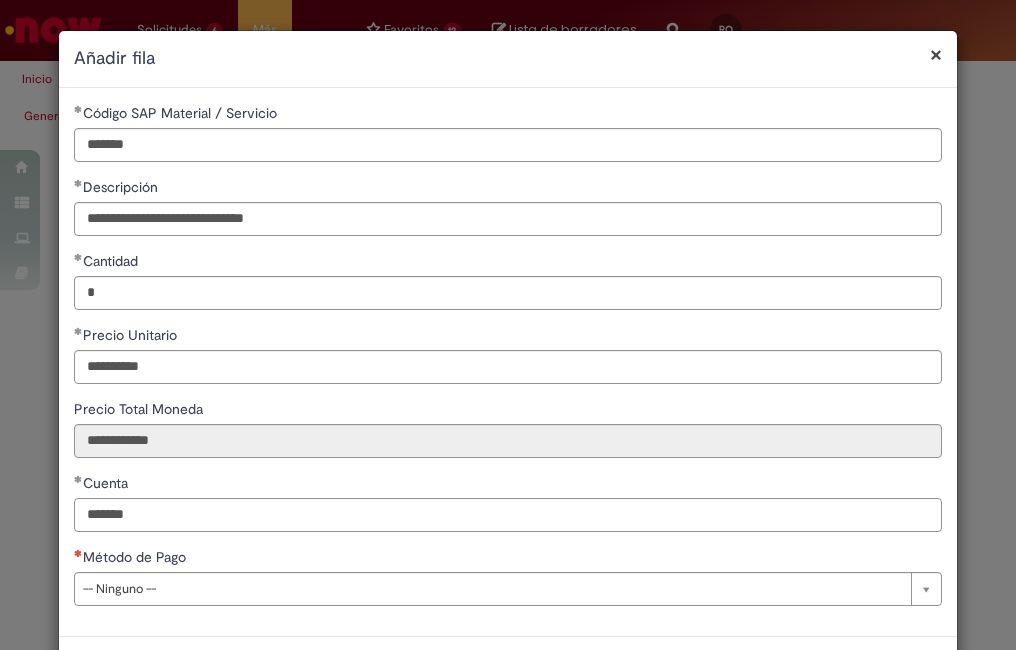 click on "*******" at bounding box center (508, 515) 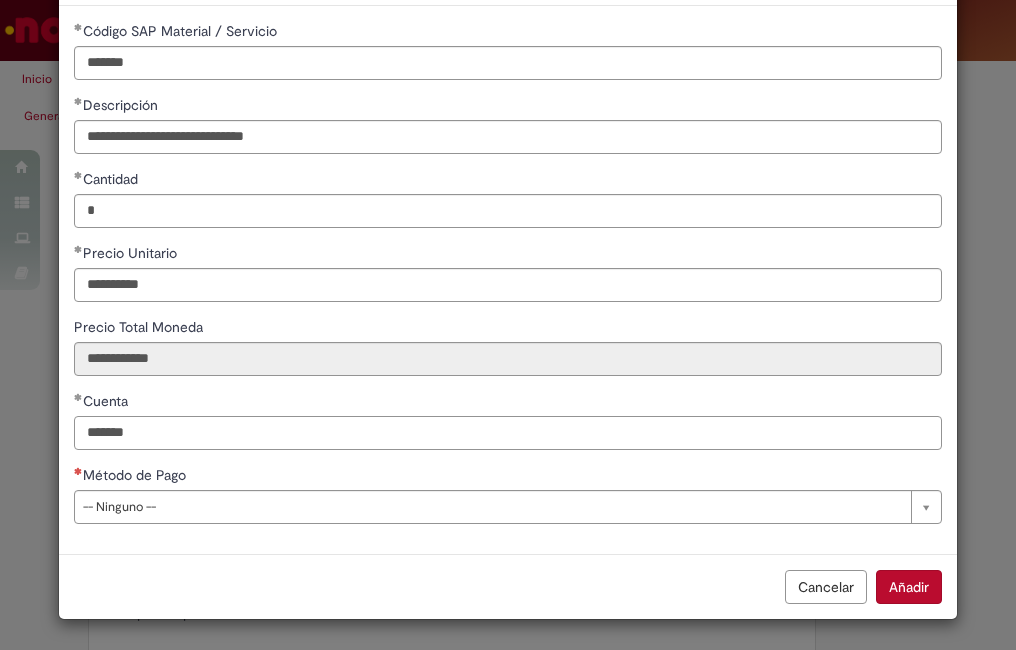 click on "*******" at bounding box center (508, 433) 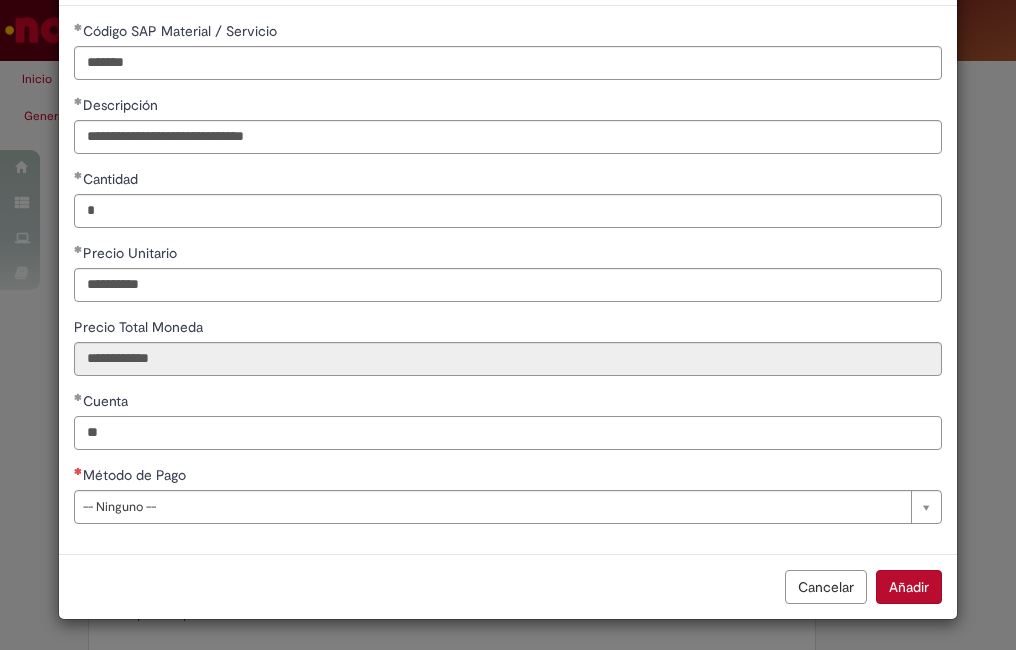 type on "*" 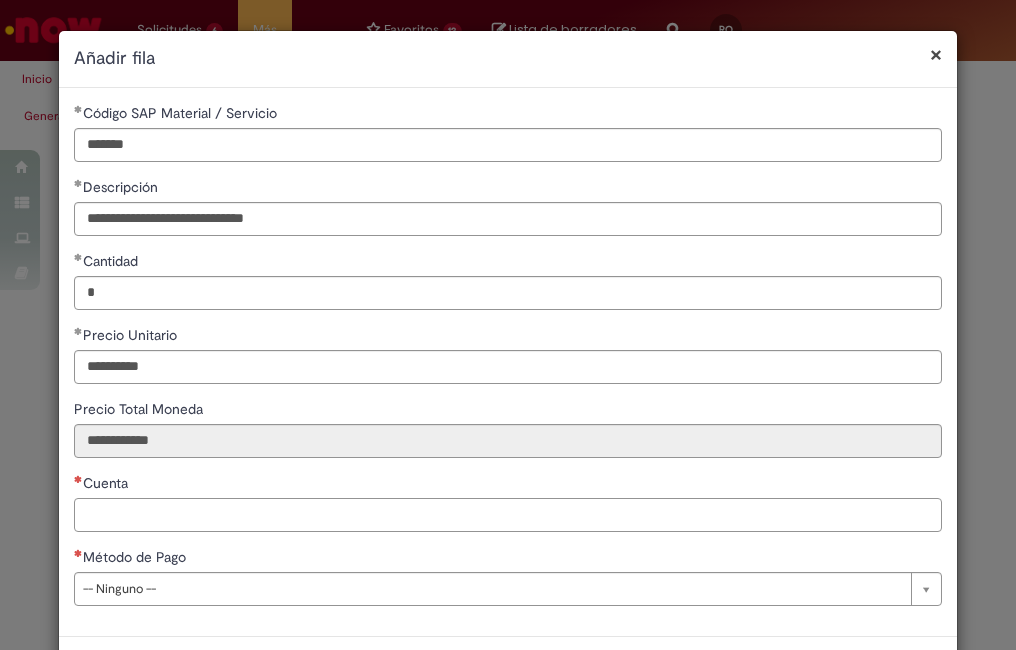 scroll, scrollTop: 82, scrollLeft: 0, axis: vertical 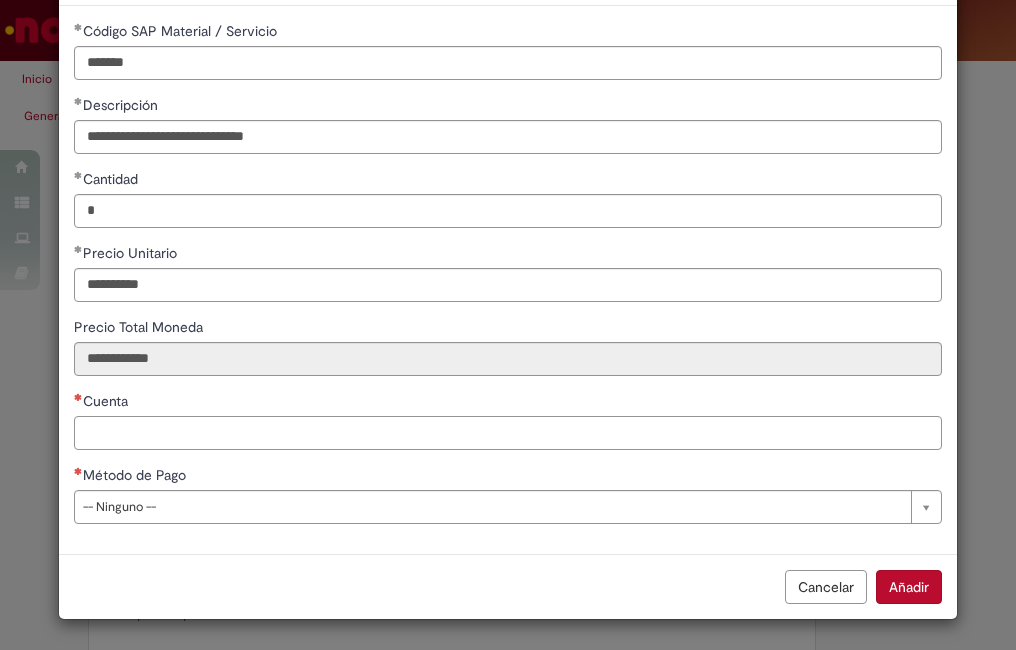 click on "Cuenta" at bounding box center (508, 433) 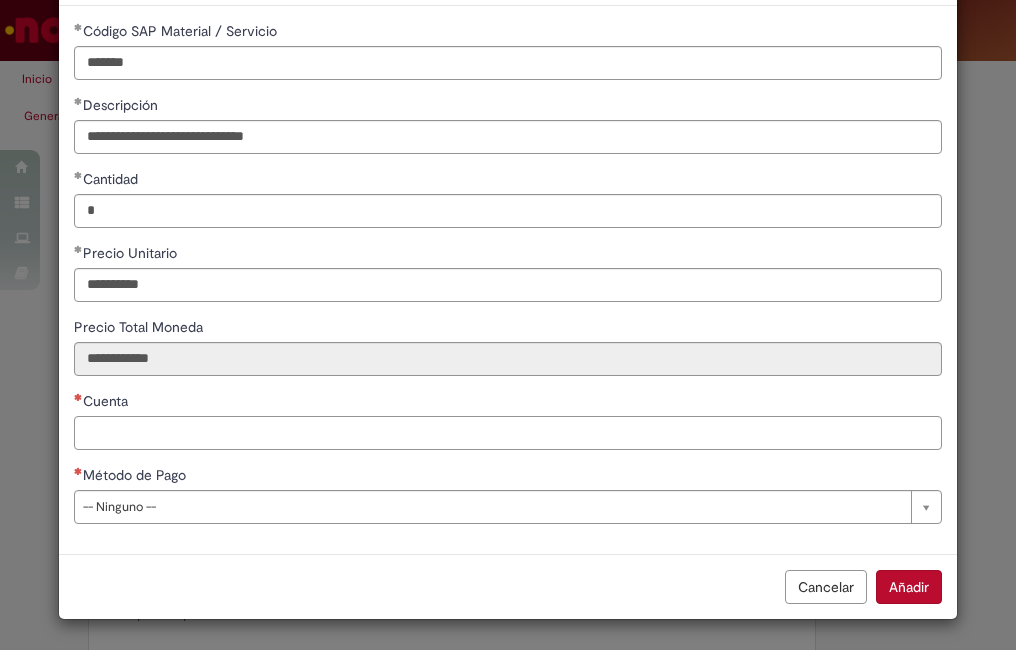 scroll, scrollTop: 0, scrollLeft: 0, axis: both 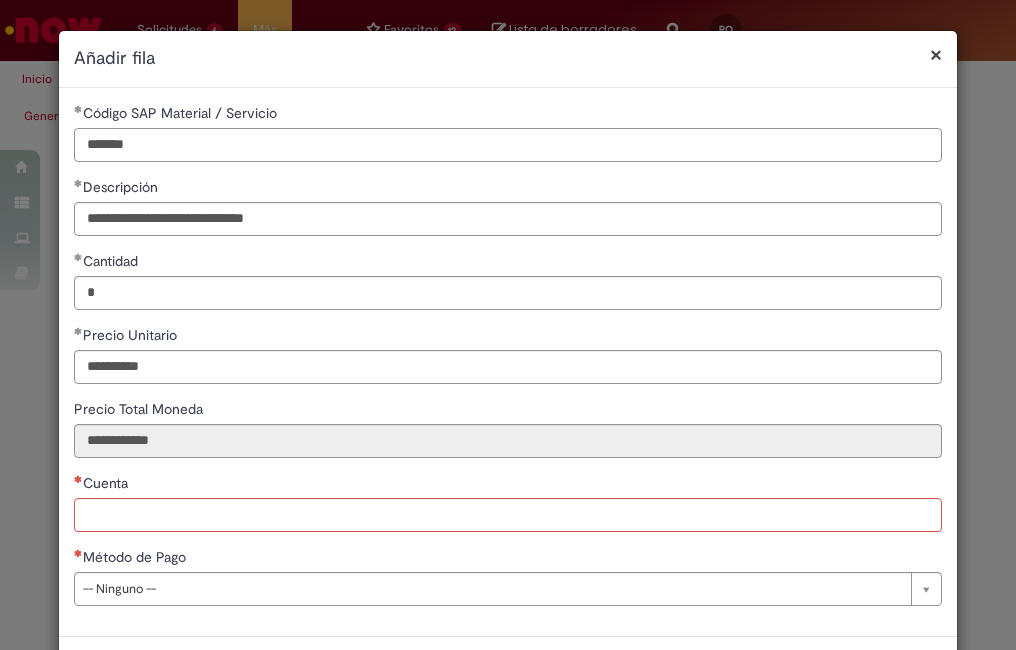 drag, startPoint x: 133, startPoint y: 143, endPoint x: 18, endPoint y: 142, distance: 115.00435 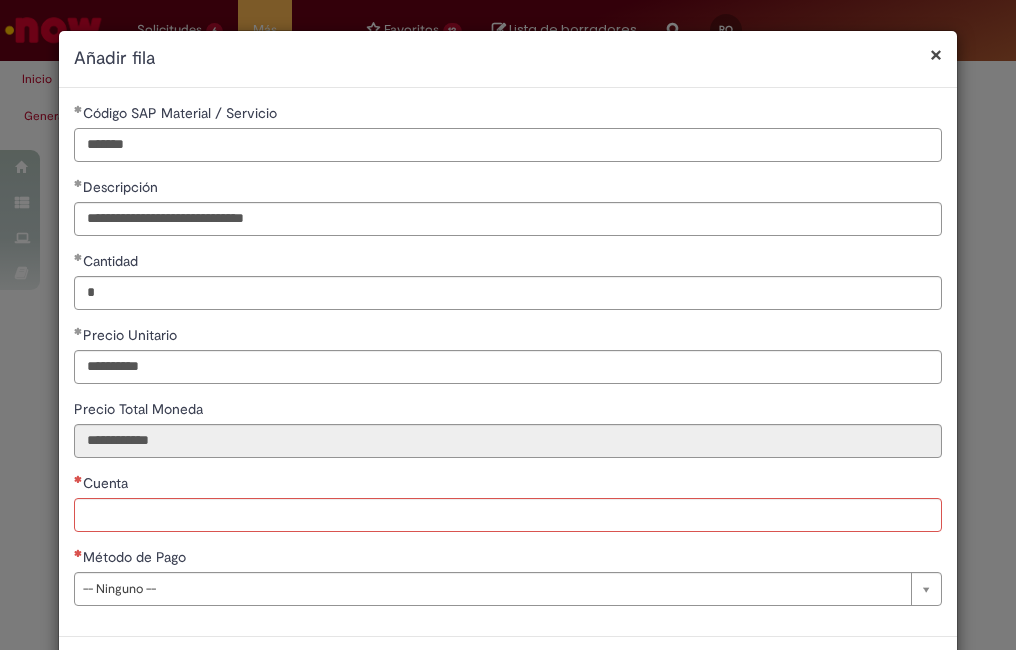 scroll, scrollTop: 82, scrollLeft: 0, axis: vertical 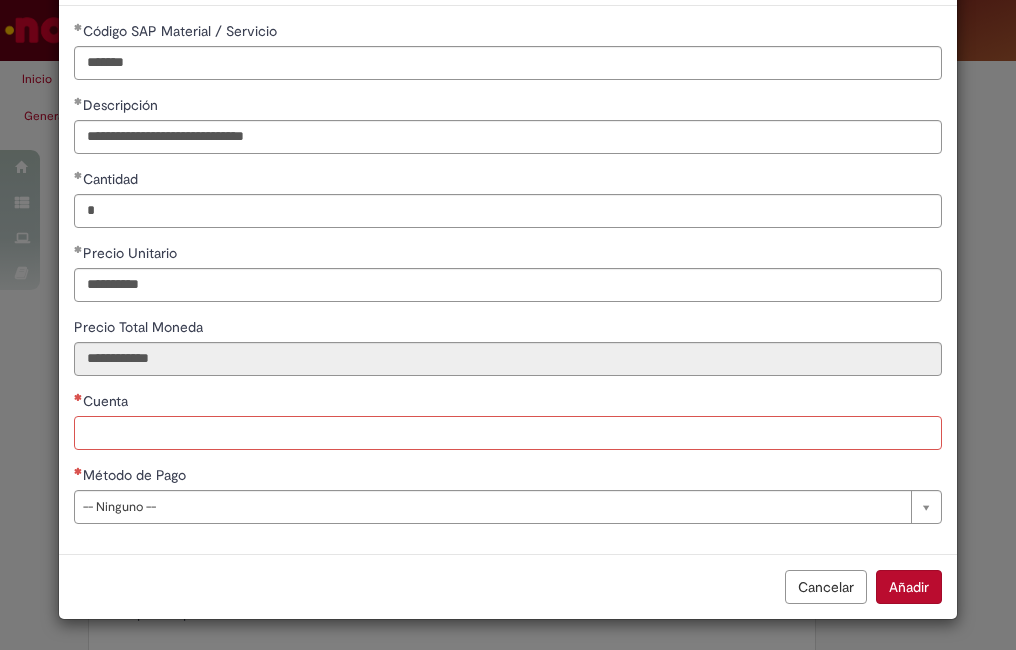click on "Cuenta" at bounding box center [508, 433] 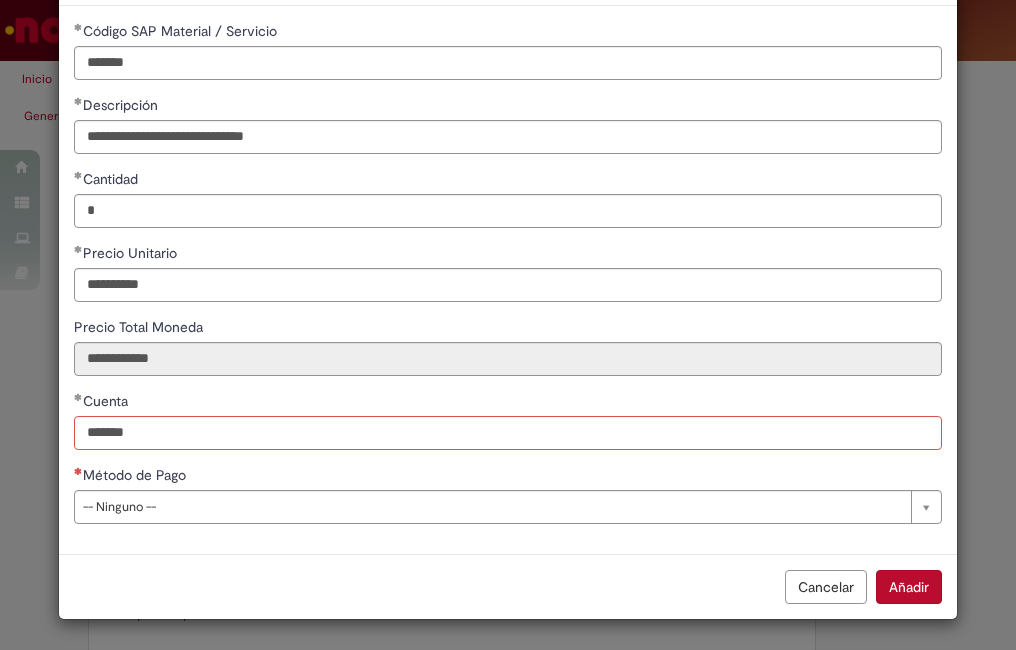 type on "*******" 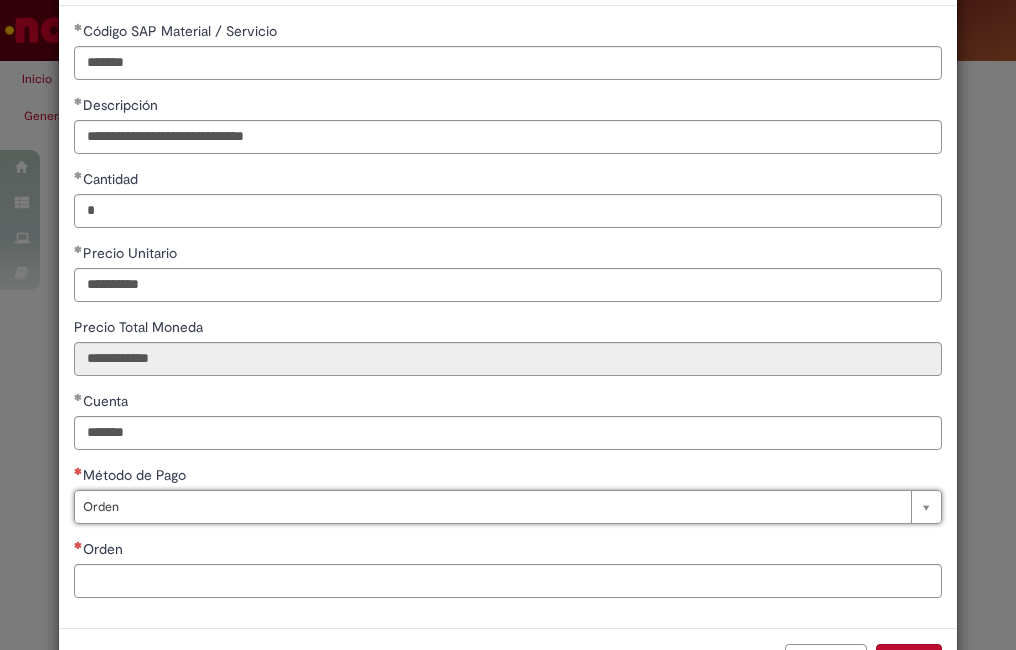 type on "*****" 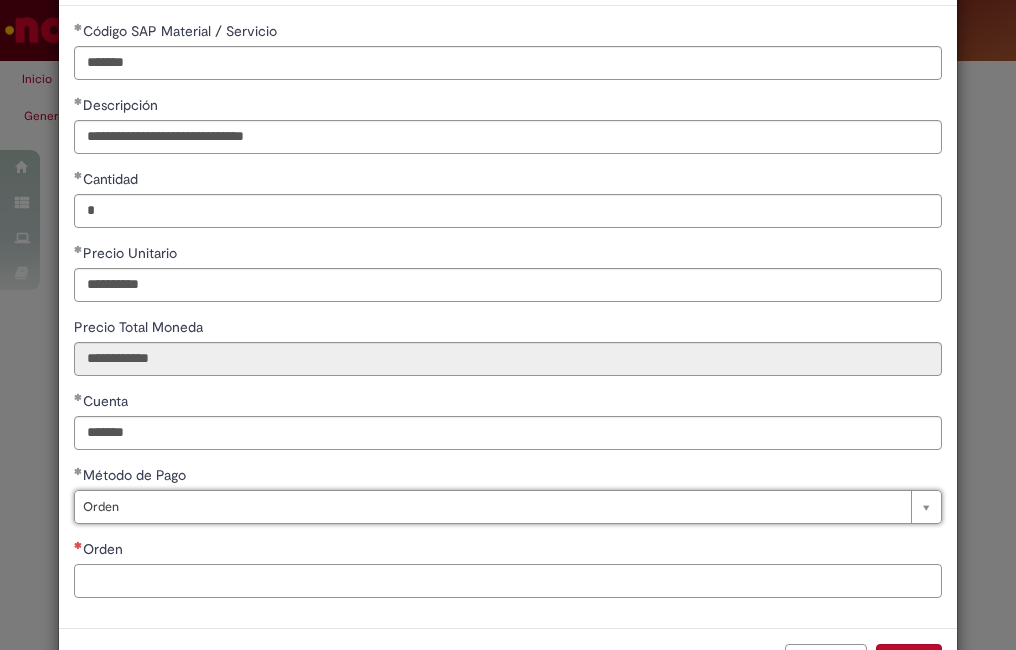 click on "Orden" at bounding box center (508, 581) 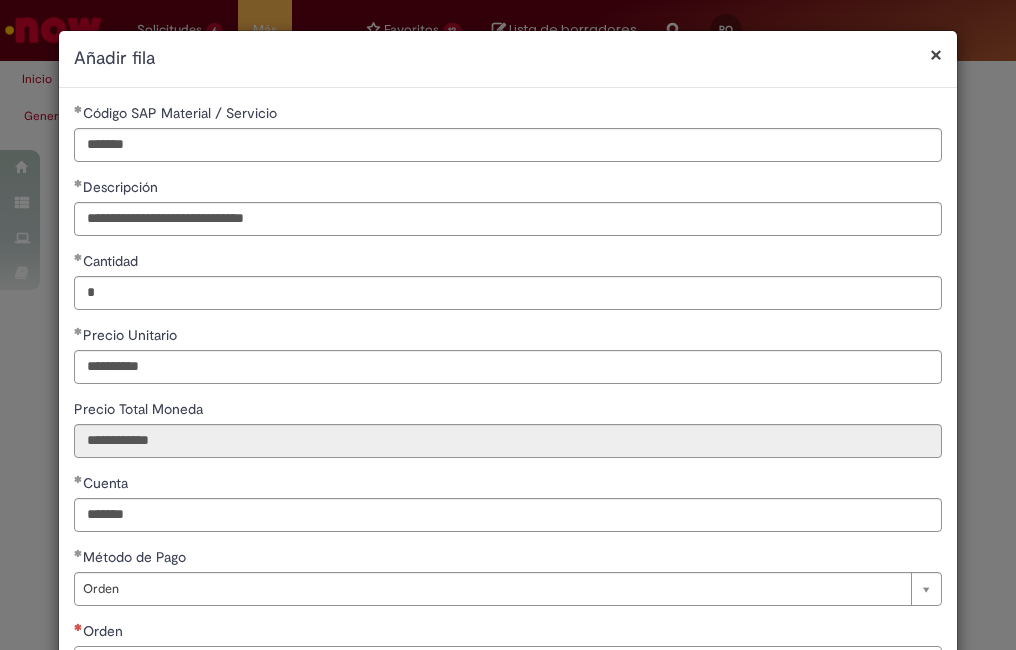 scroll, scrollTop: 100, scrollLeft: 0, axis: vertical 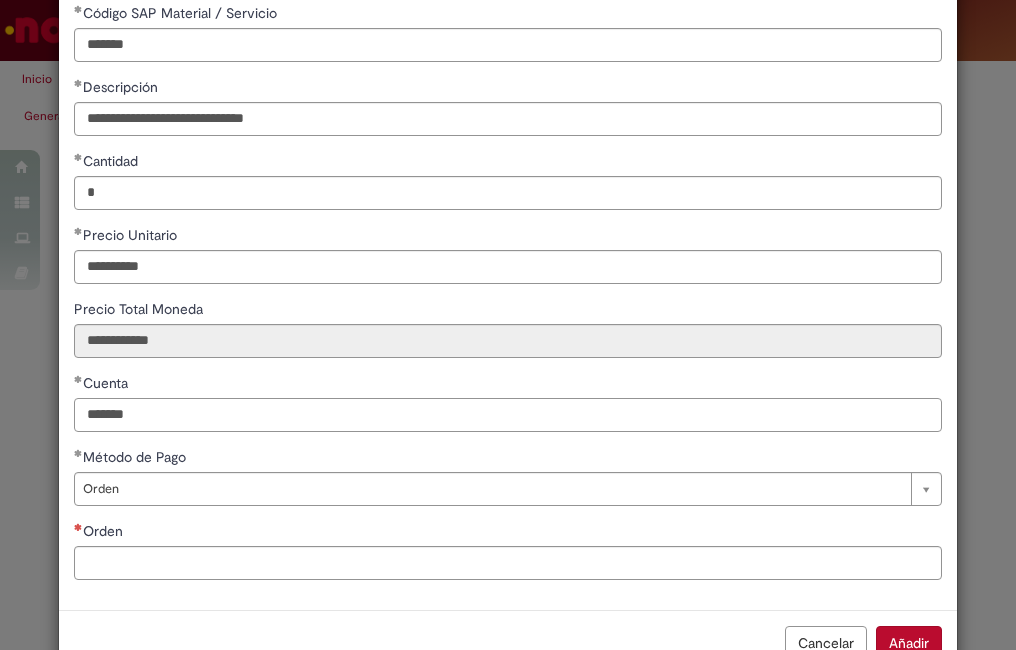 click on "*******" at bounding box center [508, 415] 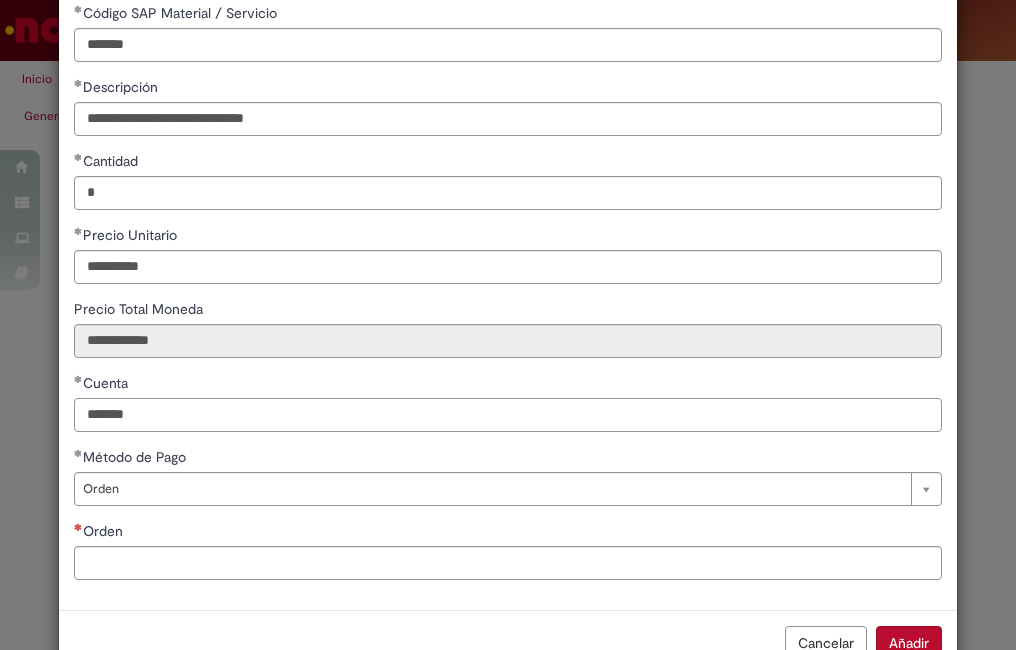scroll, scrollTop: 0, scrollLeft: 0, axis: both 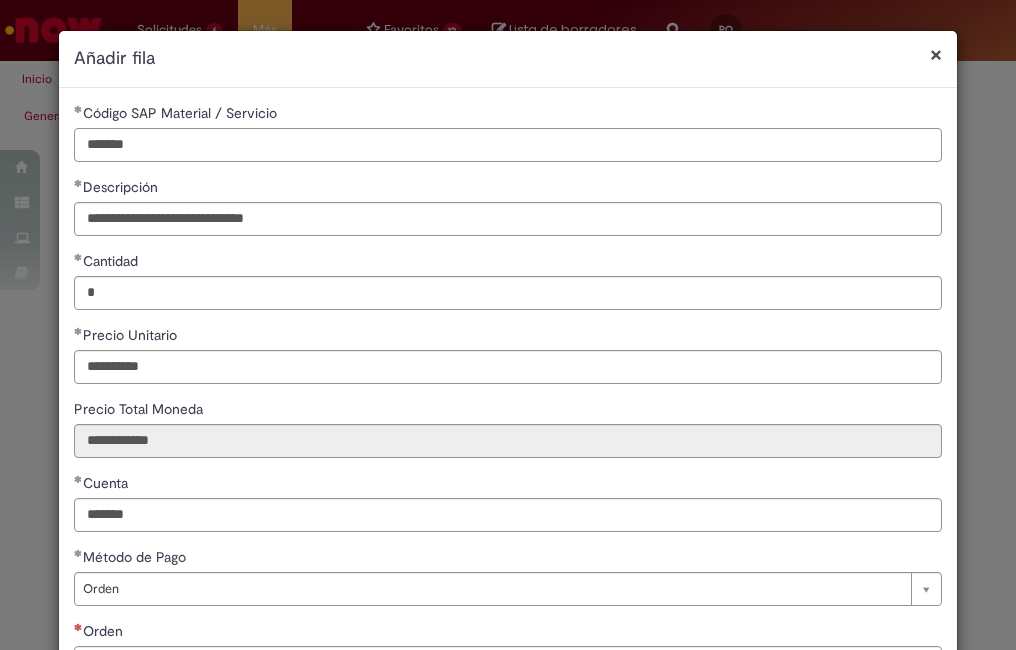 click on "*******" at bounding box center (508, 145) 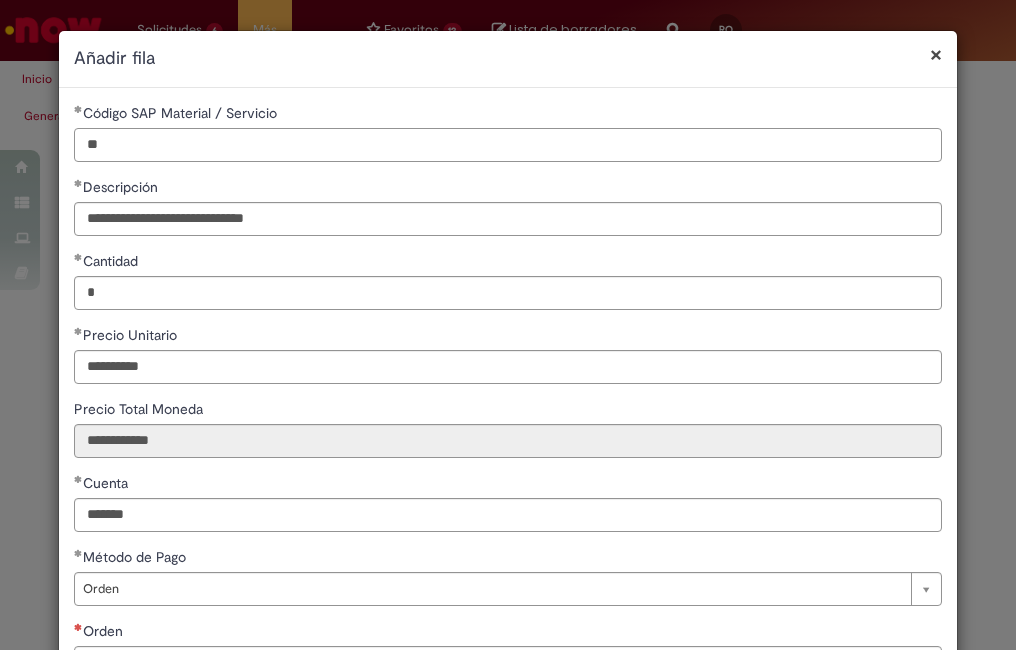 type on "*" 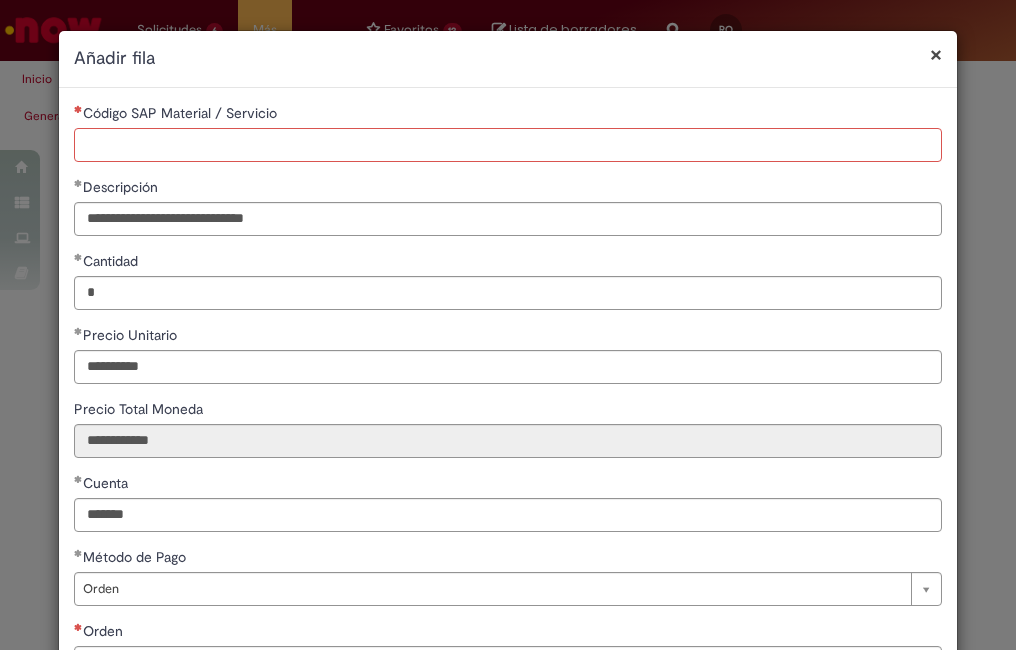 click on "Código SAP Material / Servicio" at bounding box center [508, 145] 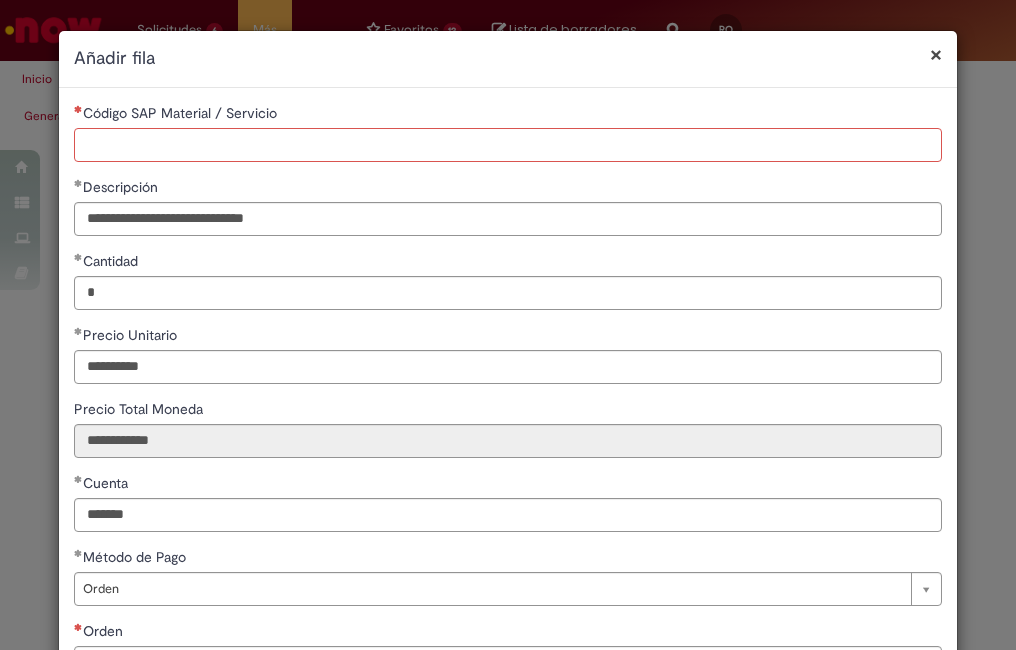 click on "Código SAP Material / Servicio" at bounding box center (508, 145) 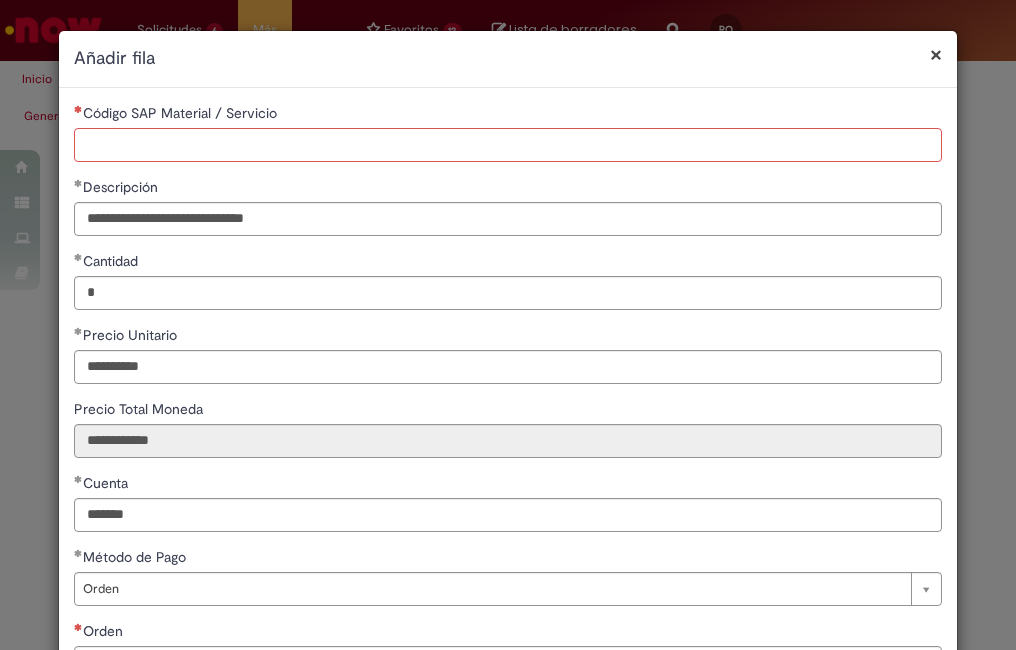 paste on "*******" 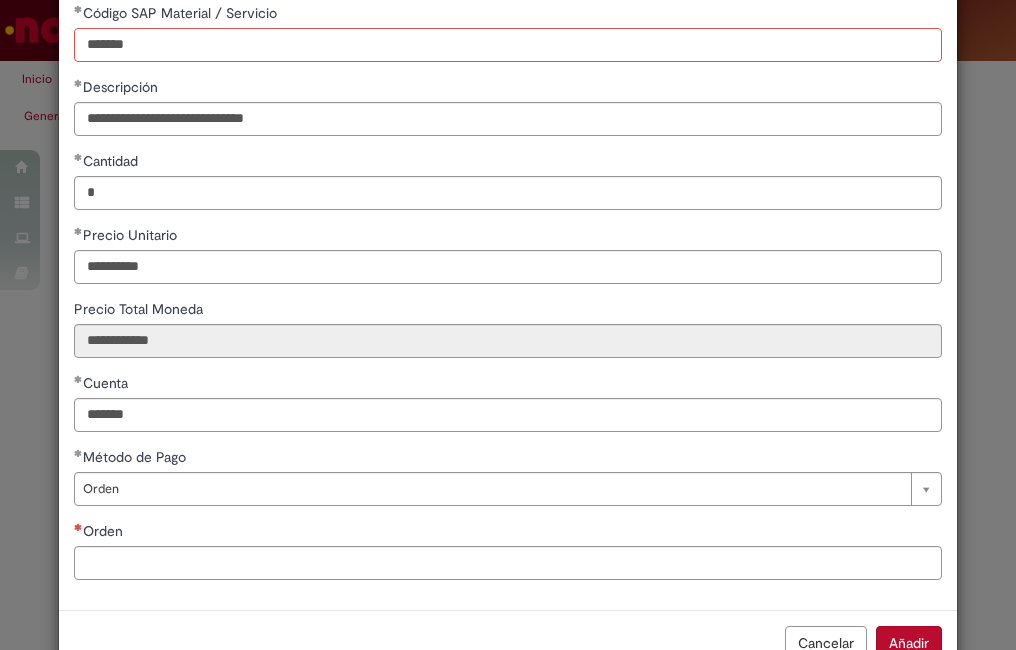scroll, scrollTop: 156, scrollLeft: 0, axis: vertical 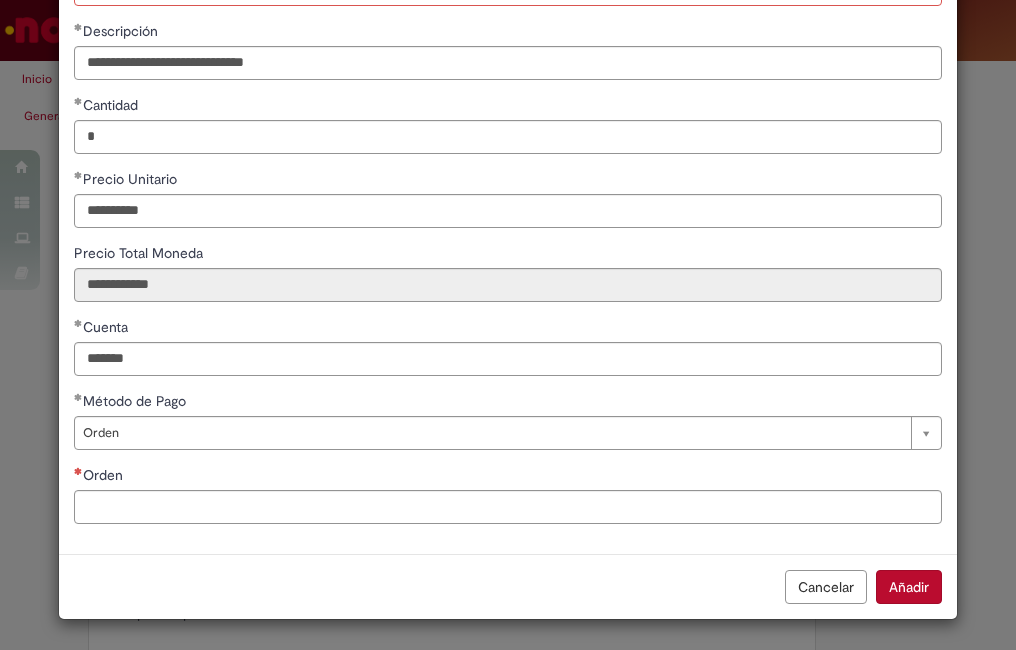 type on "*******" 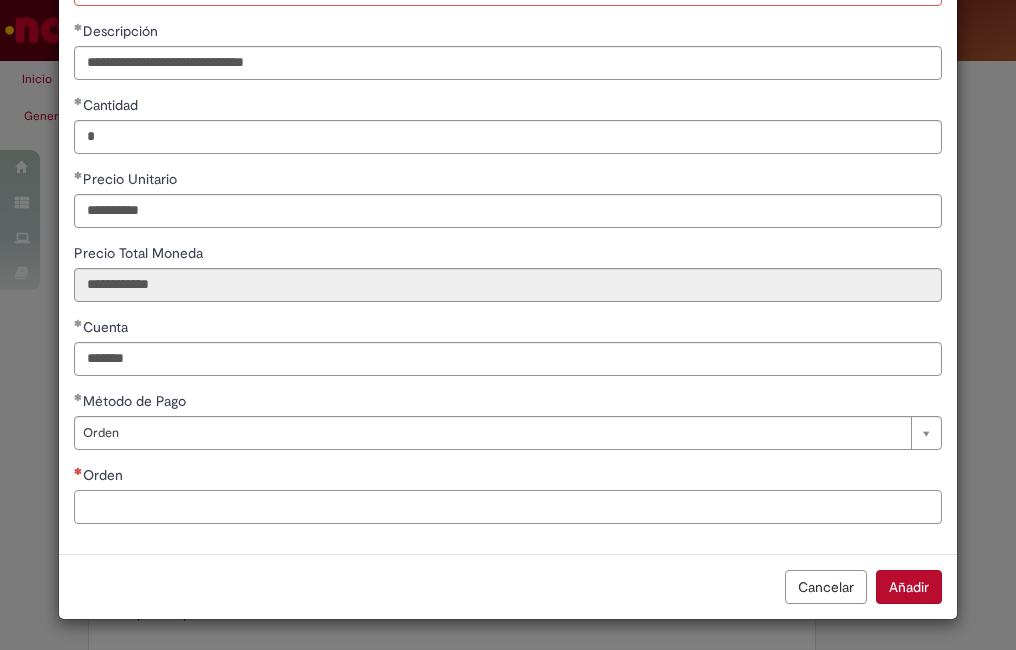 click on "Orden" at bounding box center (508, 507) 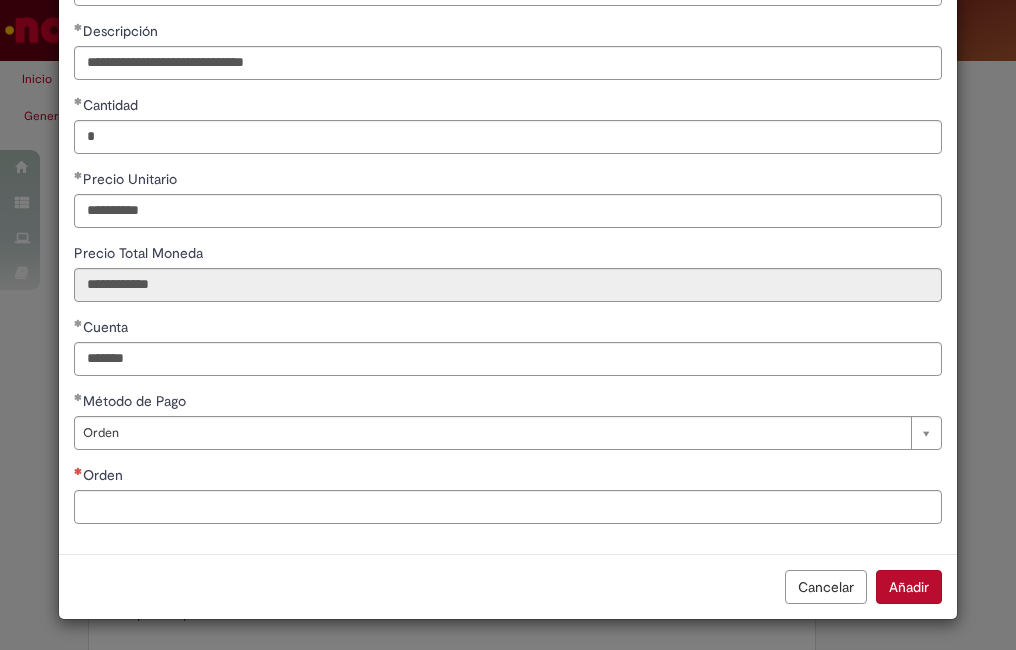 scroll, scrollTop: 157, scrollLeft: 0, axis: vertical 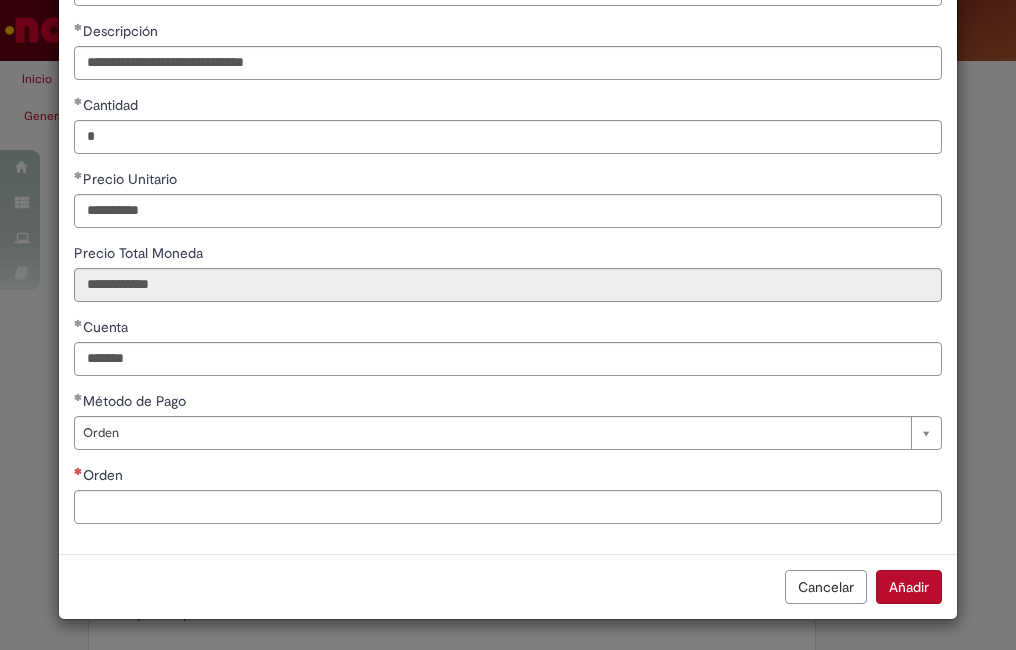 click on "**********" at bounding box center [508, 243] 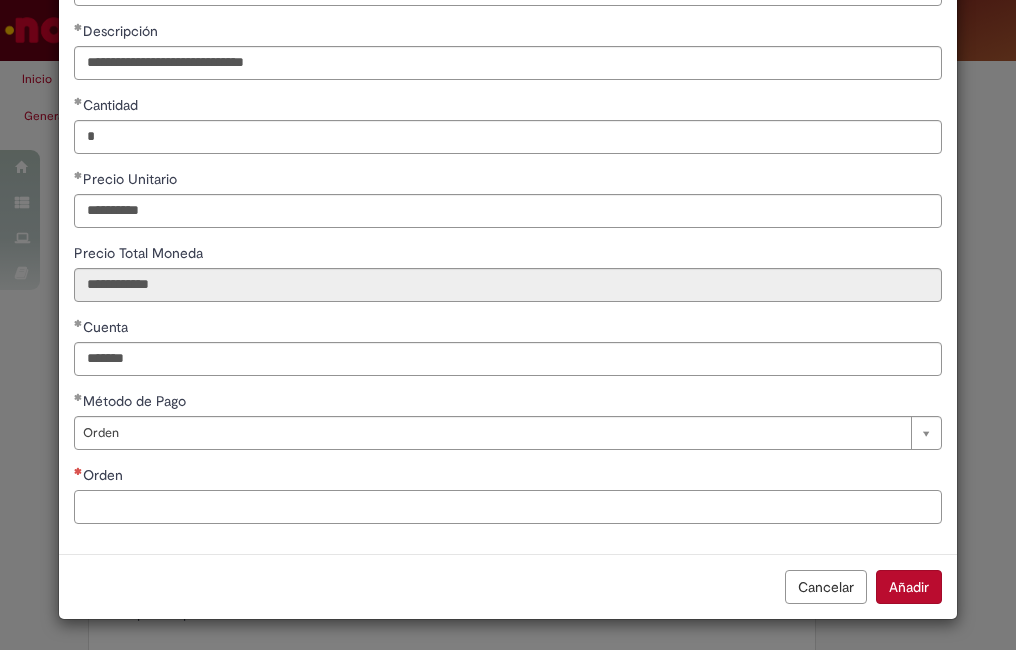 click on "Orden" at bounding box center (508, 507) 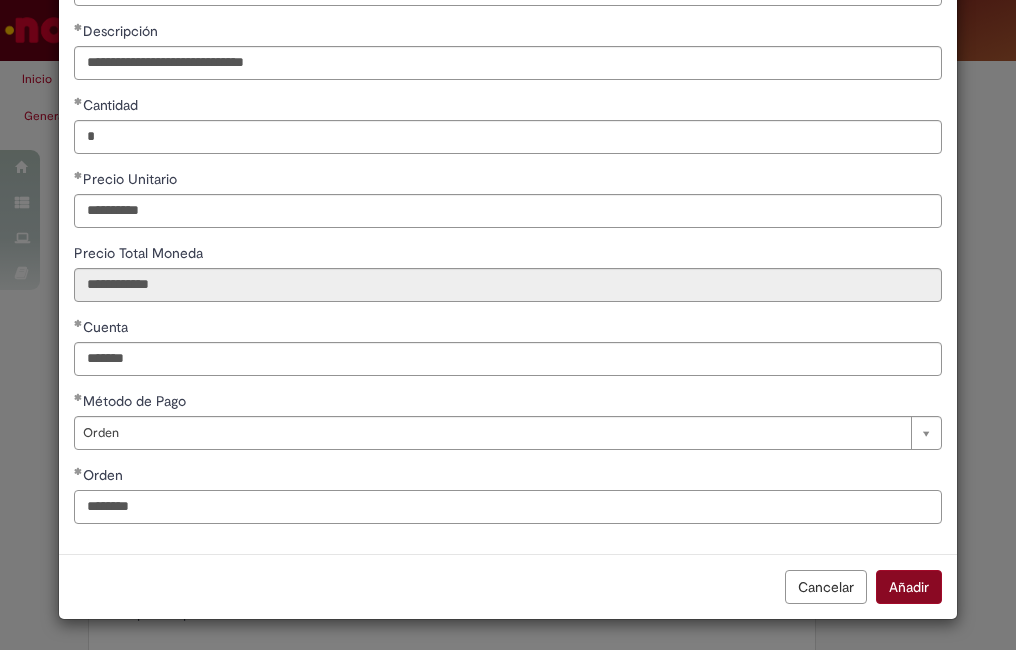 type on "********" 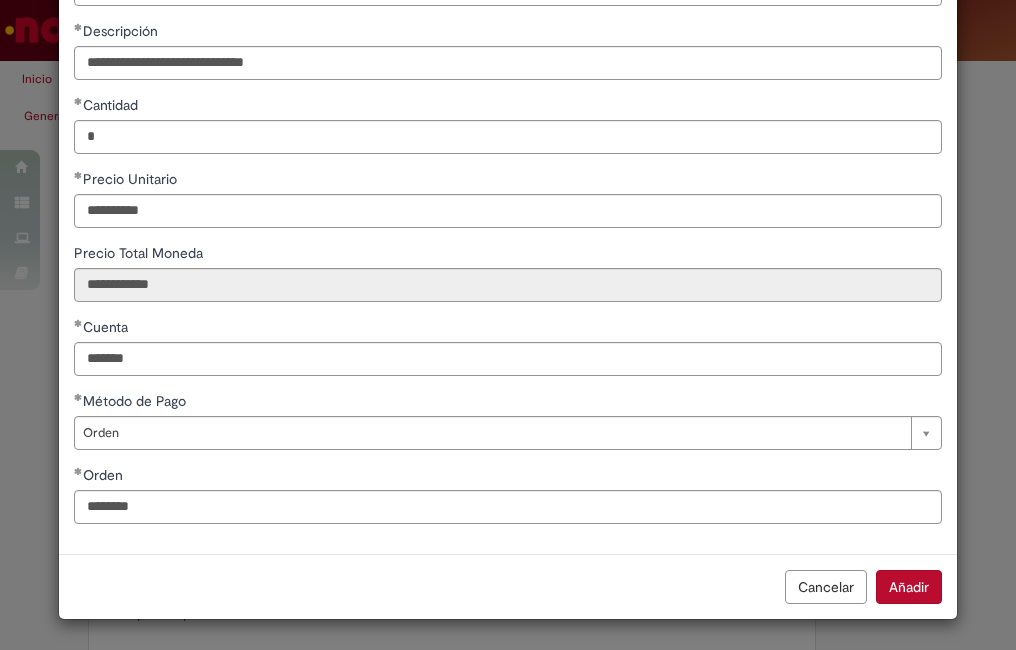 click on "Añadir" at bounding box center (909, 587) 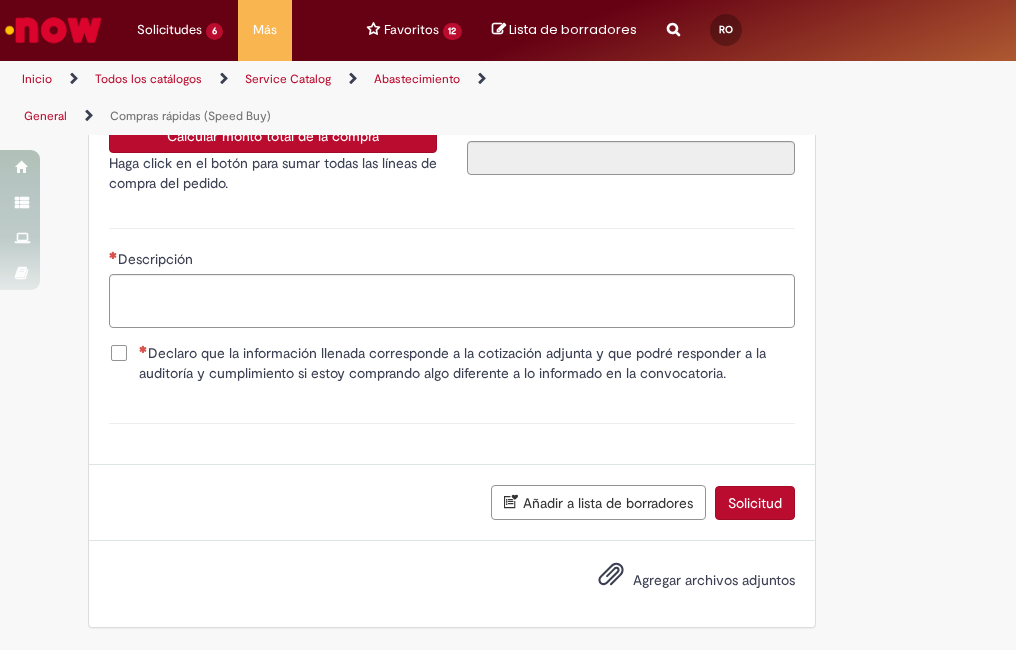 scroll, scrollTop: 3300, scrollLeft: 0, axis: vertical 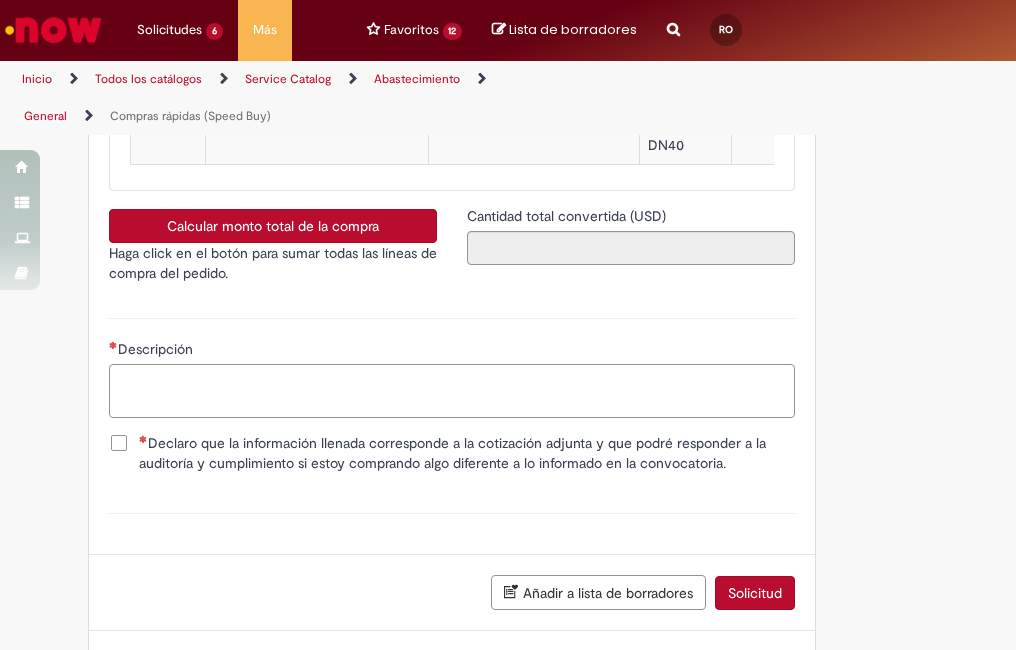 drag, startPoint x: 320, startPoint y: 404, endPoint x: 381, endPoint y: 430, distance: 66.309875 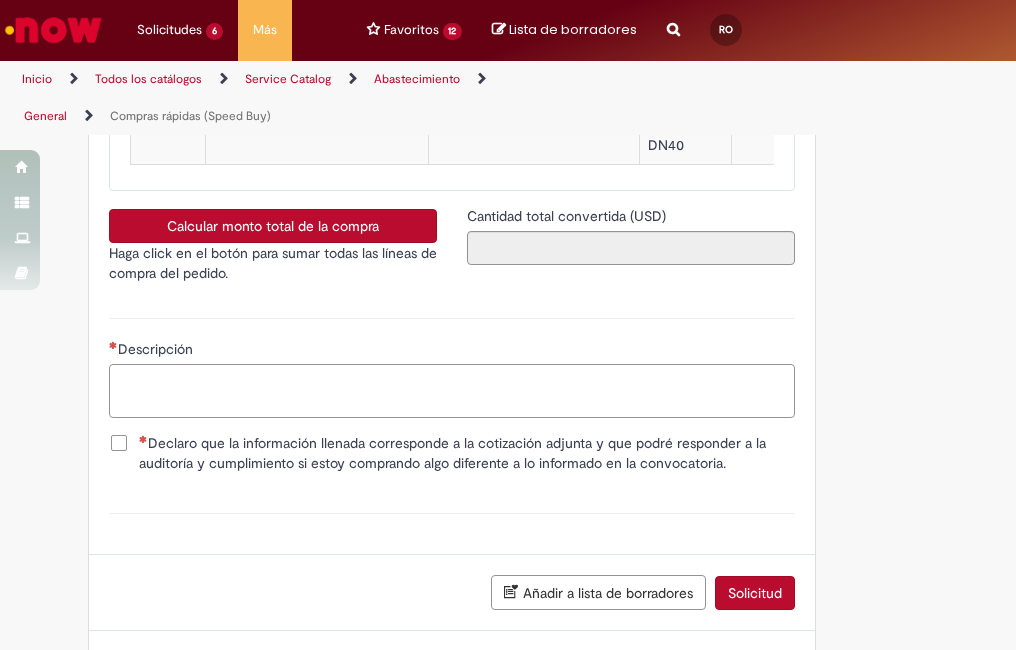 paste on "**********" 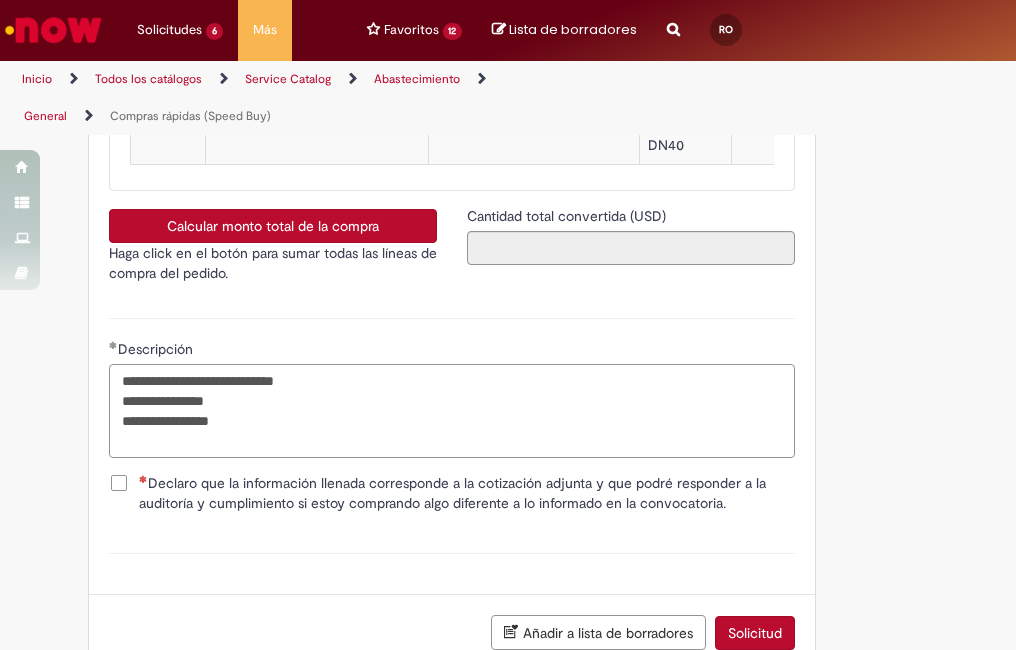 type on "**********" 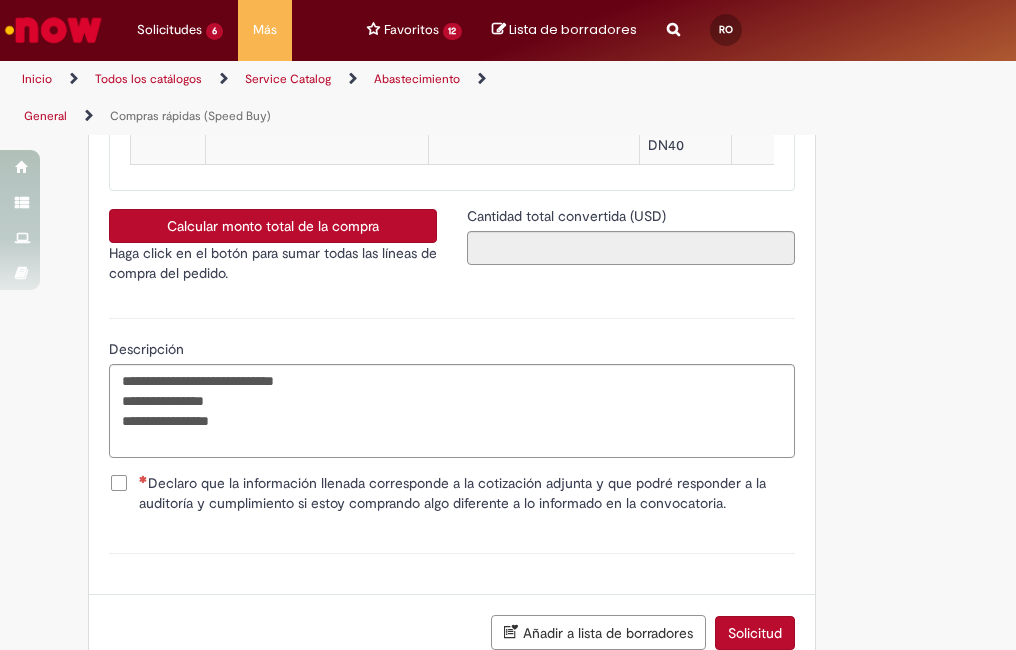 click on "Declaro que la información llenada corresponde a la cotización adjunta y que podré responder a la auditoría y cumplimiento si estoy comprando algo diferente a lo informado en la convocatoria." at bounding box center (467, 493) 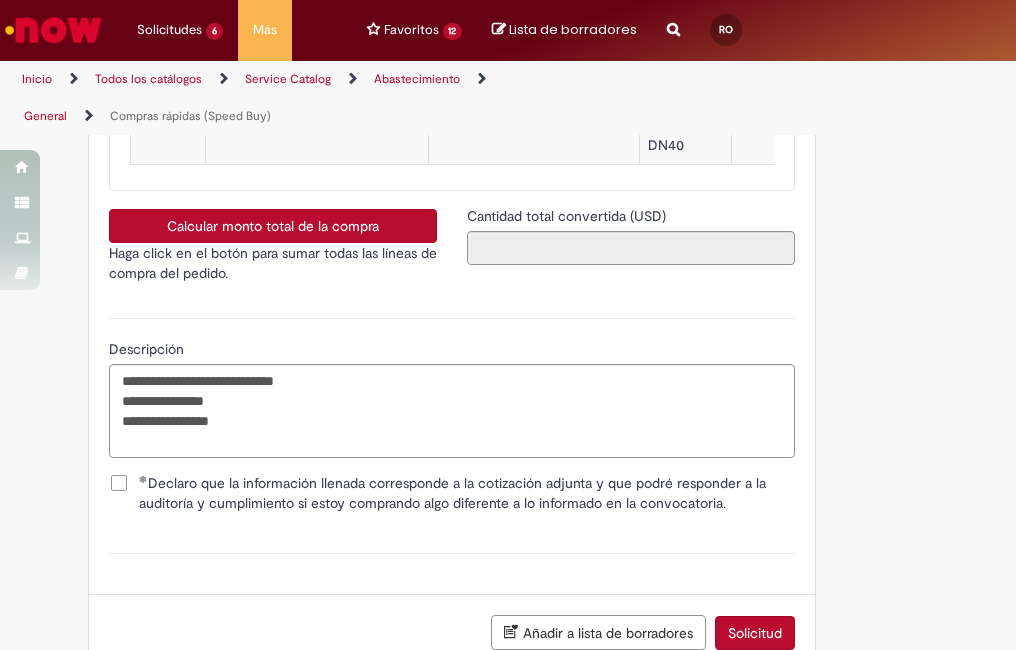 click on "Calcular monto total de la compra" at bounding box center (273, 226) 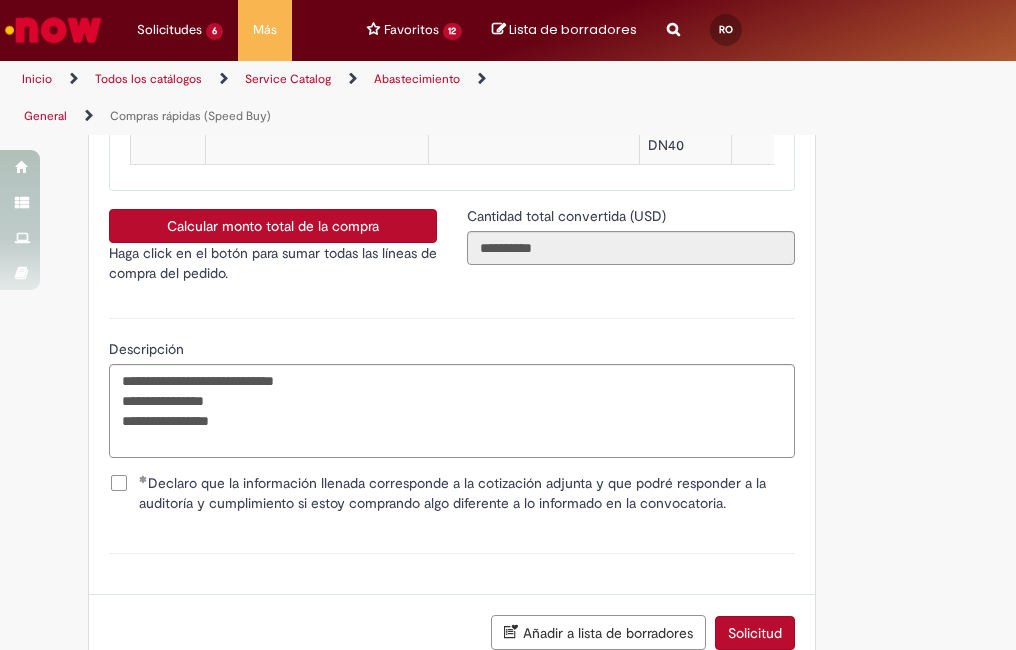 type 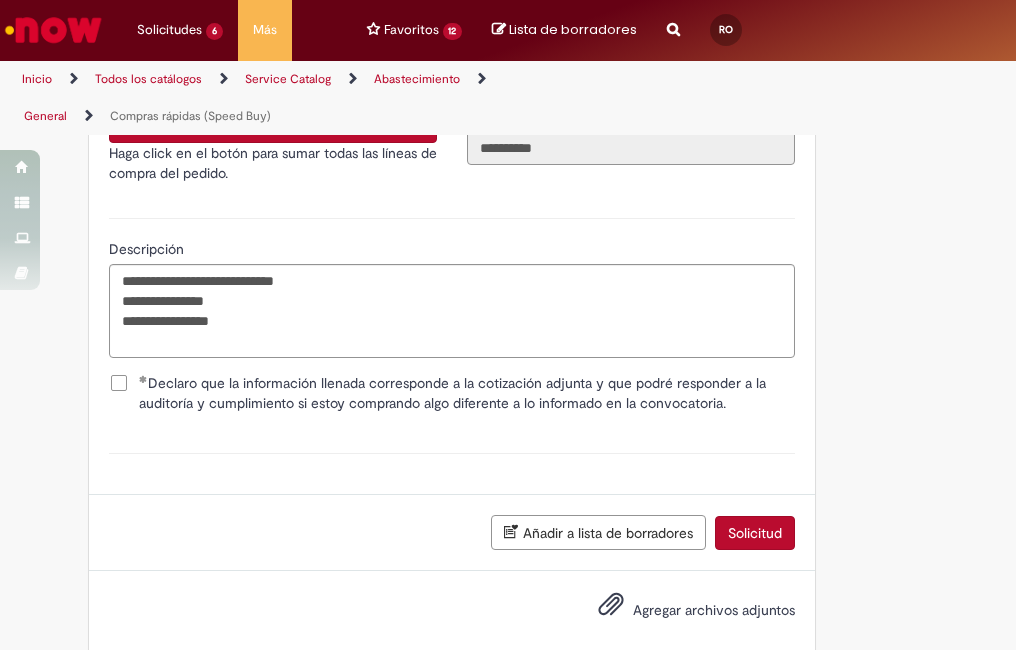 scroll, scrollTop: 3448, scrollLeft: 0, axis: vertical 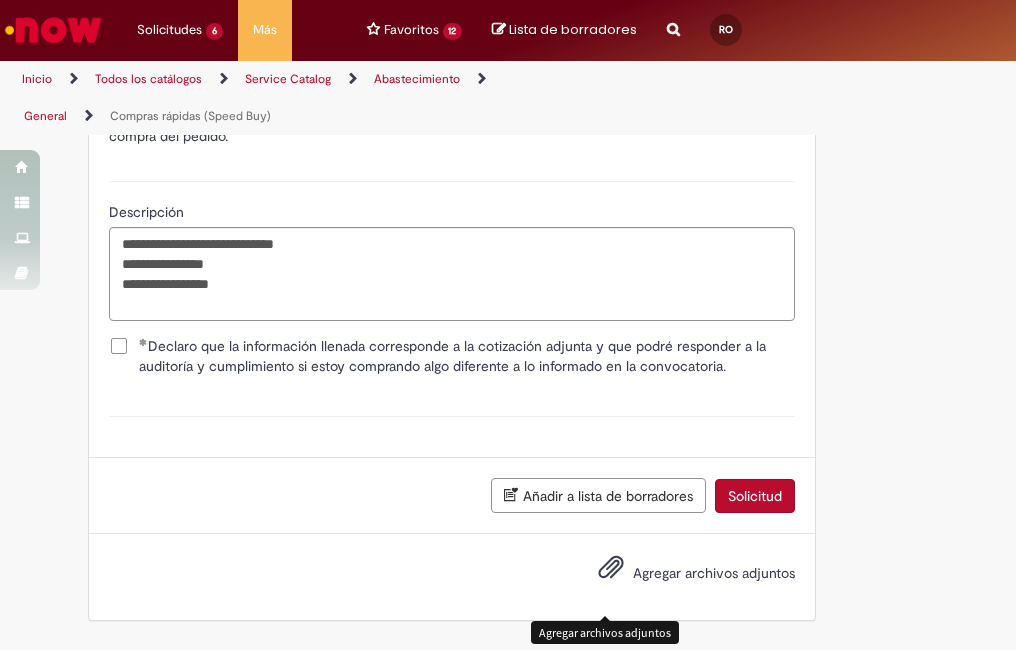 click at bounding box center (611, 568) 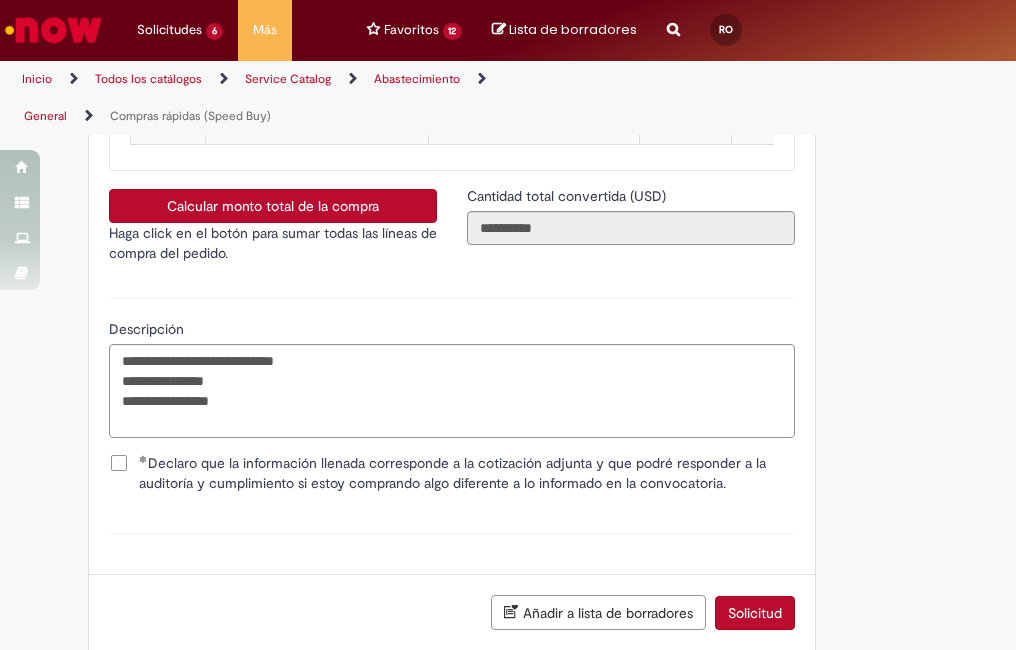 scroll, scrollTop: 3520, scrollLeft: 0, axis: vertical 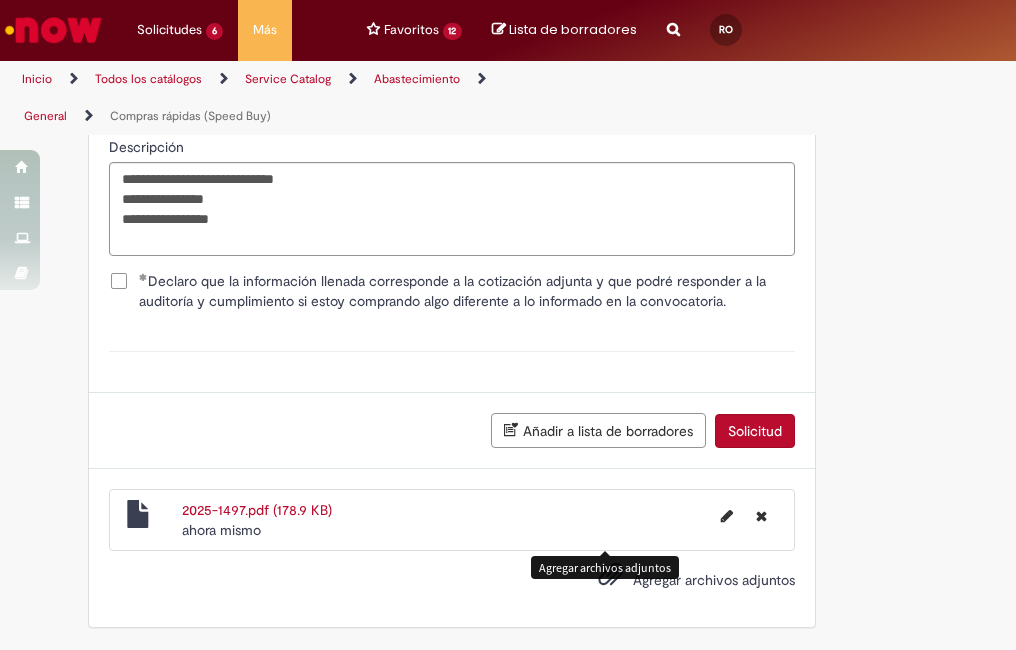 click on "Solicitud" at bounding box center (755, 431) 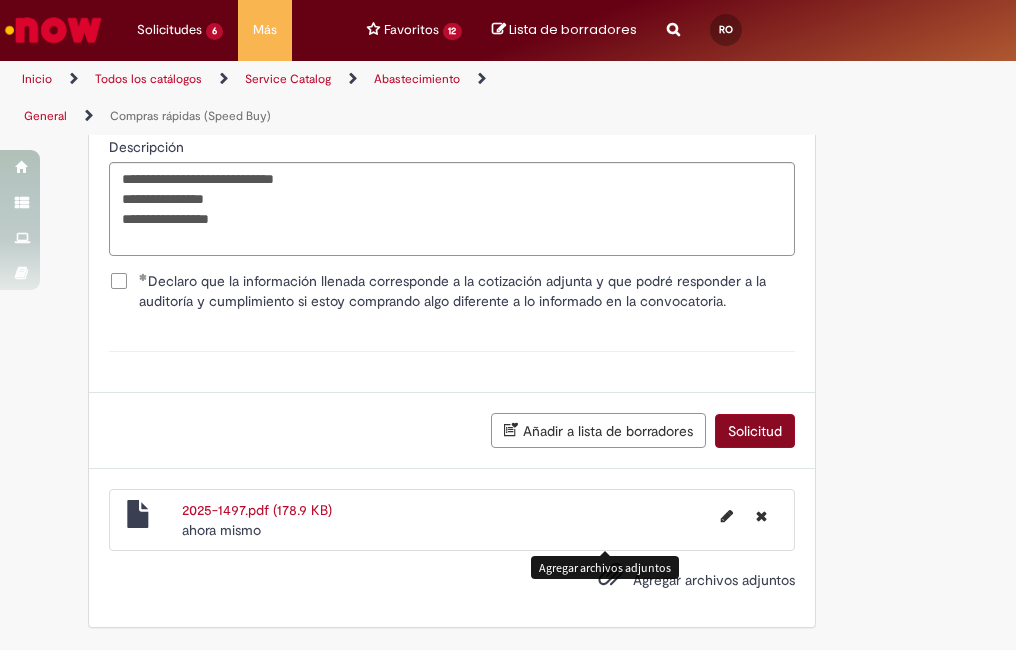 scroll, scrollTop: 3474, scrollLeft: 0, axis: vertical 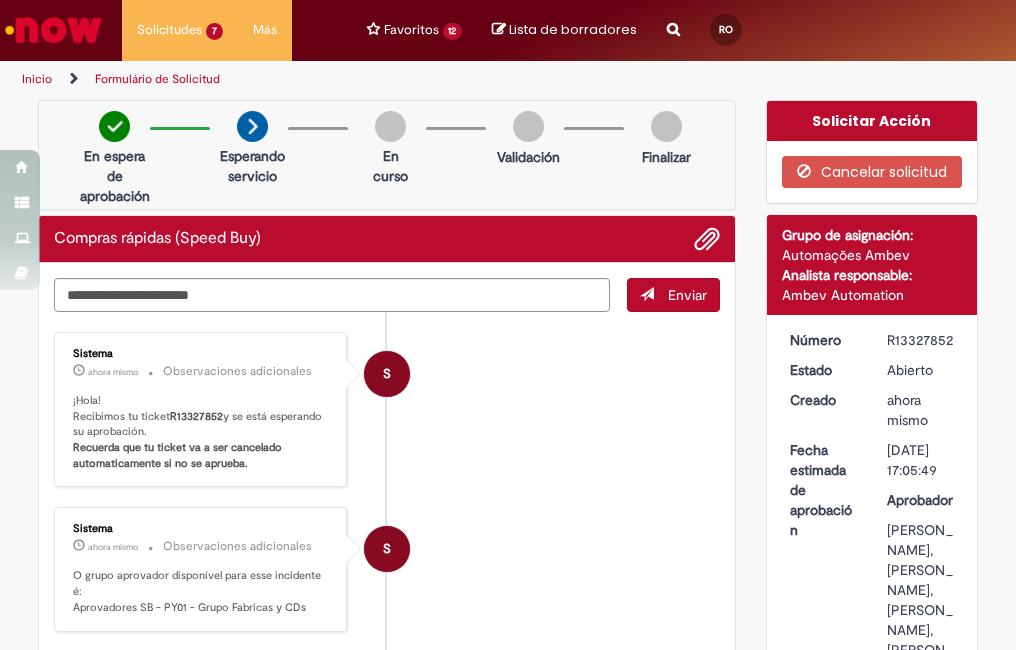 click on "R13327852" at bounding box center (921, 340) 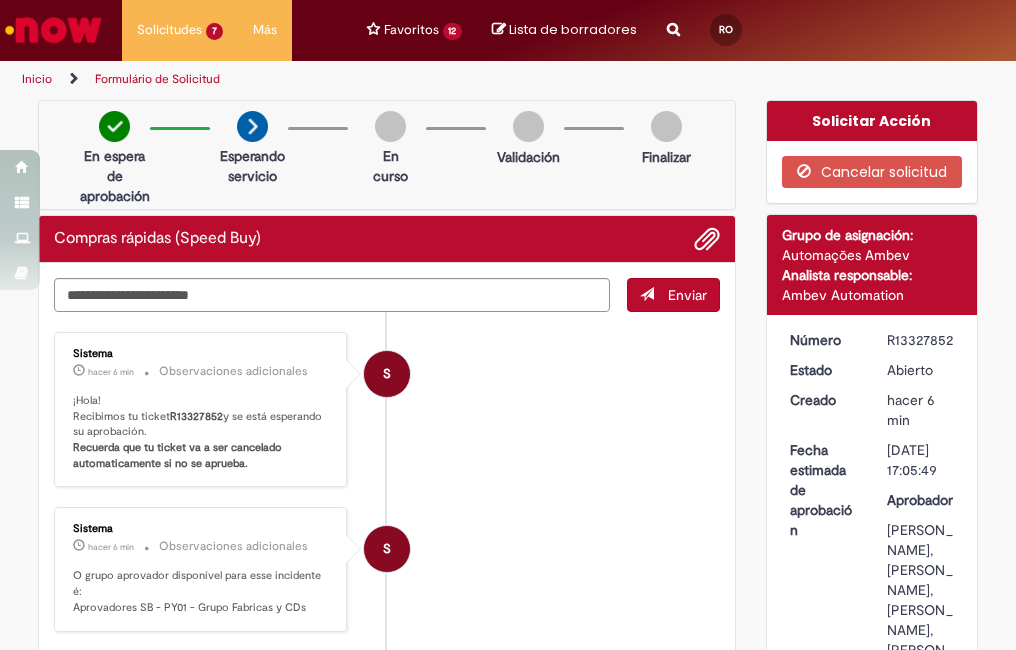 click on "S
Sistema
hacer 6 min hacer 6 minutos     Observaciones adicionales
¡Hola! Recibimos tu ticket  R13327852  y se está esperando su aprobación.  Recuerda que tu ticket va a ser cancelado automaticamente si no se aprueba." at bounding box center (387, 410) 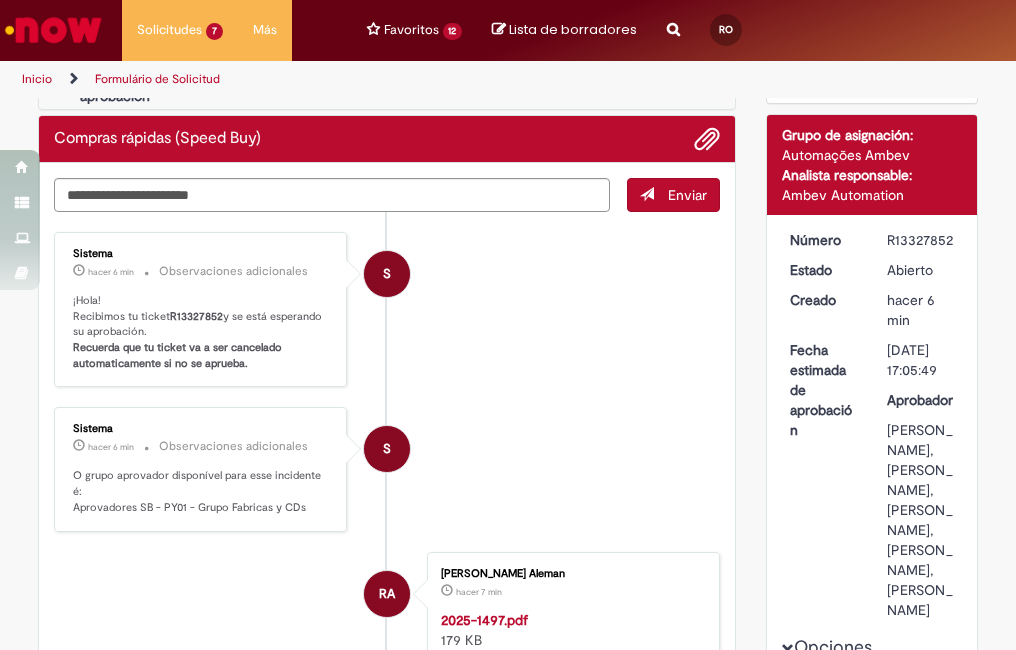 scroll, scrollTop: 0, scrollLeft: 0, axis: both 